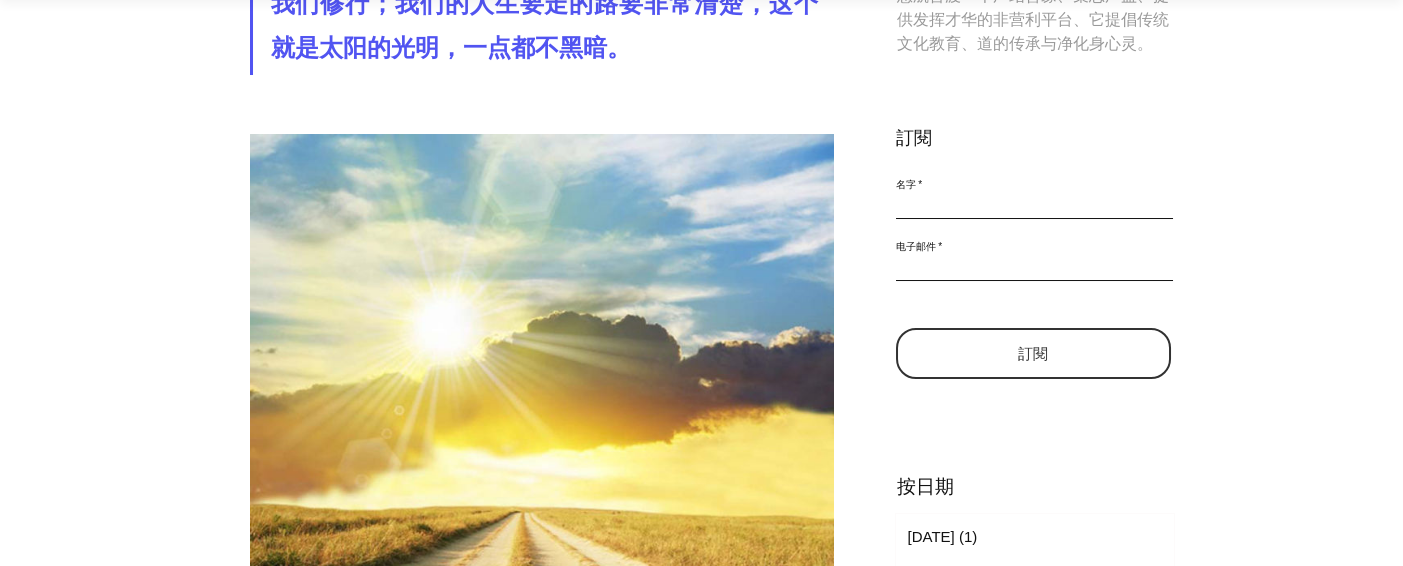 scroll, scrollTop: 133, scrollLeft: 0, axis: vertical 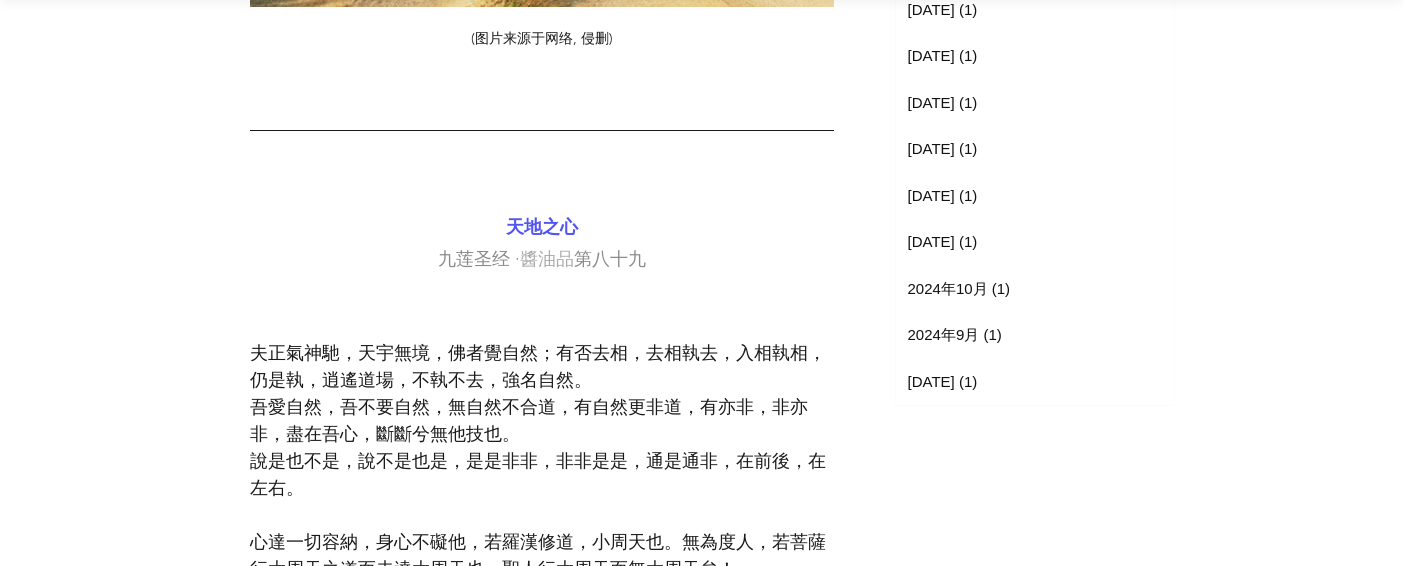 click on "夫正氣神馳，天宇無境，佛者覺自然；有否去相，去相執去，入相執相，仍是執，逍遙道場，不執不去，強名自然。" at bounding box center [538, 366] 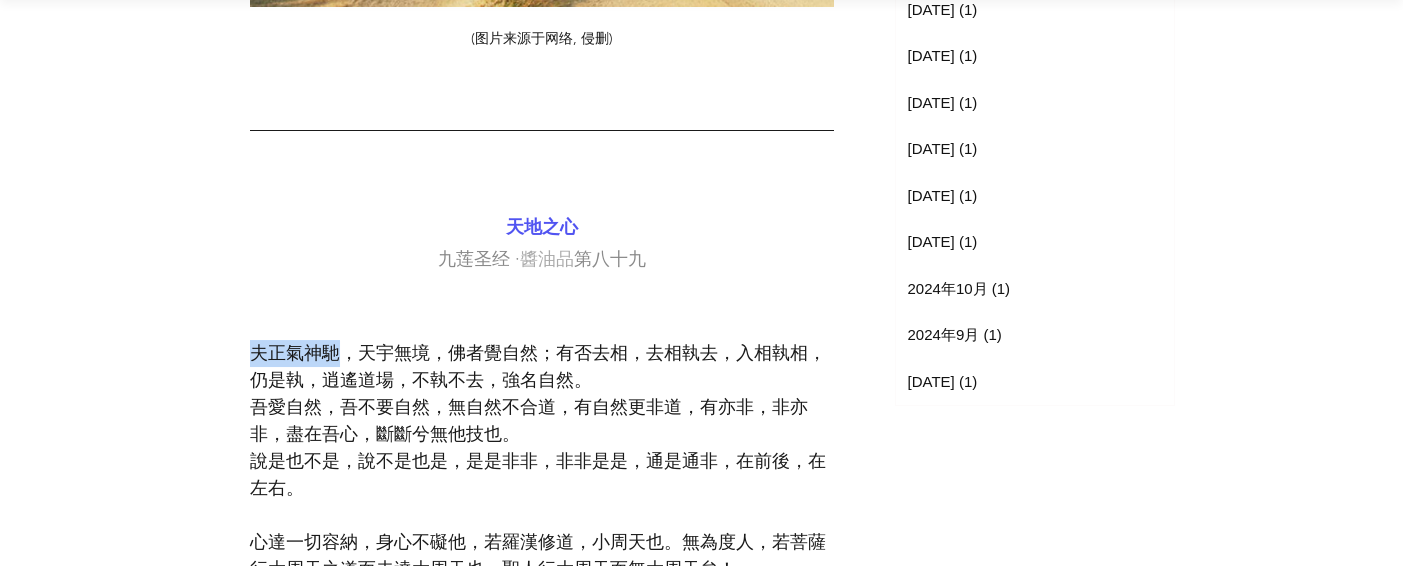 drag, startPoint x: 250, startPoint y: 353, endPoint x: 345, endPoint y: 354, distance: 95.005264 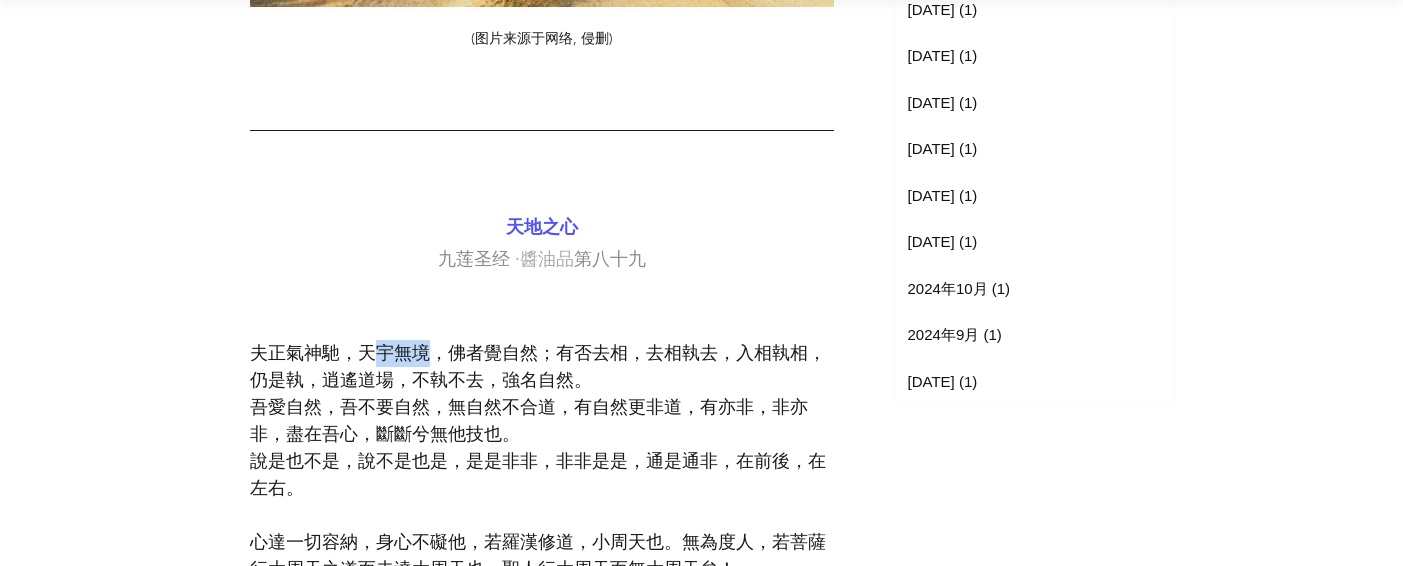 drag, startPoint x: 371, startPoint y: 351, endPoint x: 423, endPoint y: 358, distance: 52.46904 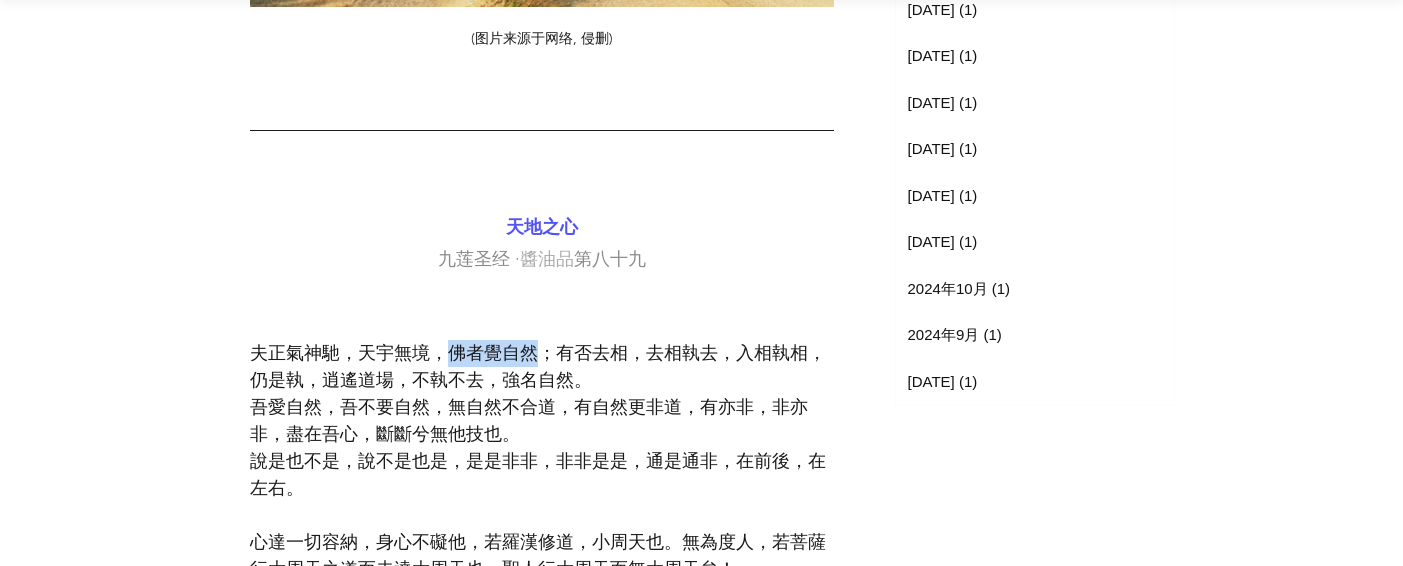 drag, startPoint x: 449, startPoint y: 356, endPoint x: 545, endPoint y: 362, distance: 96.18732 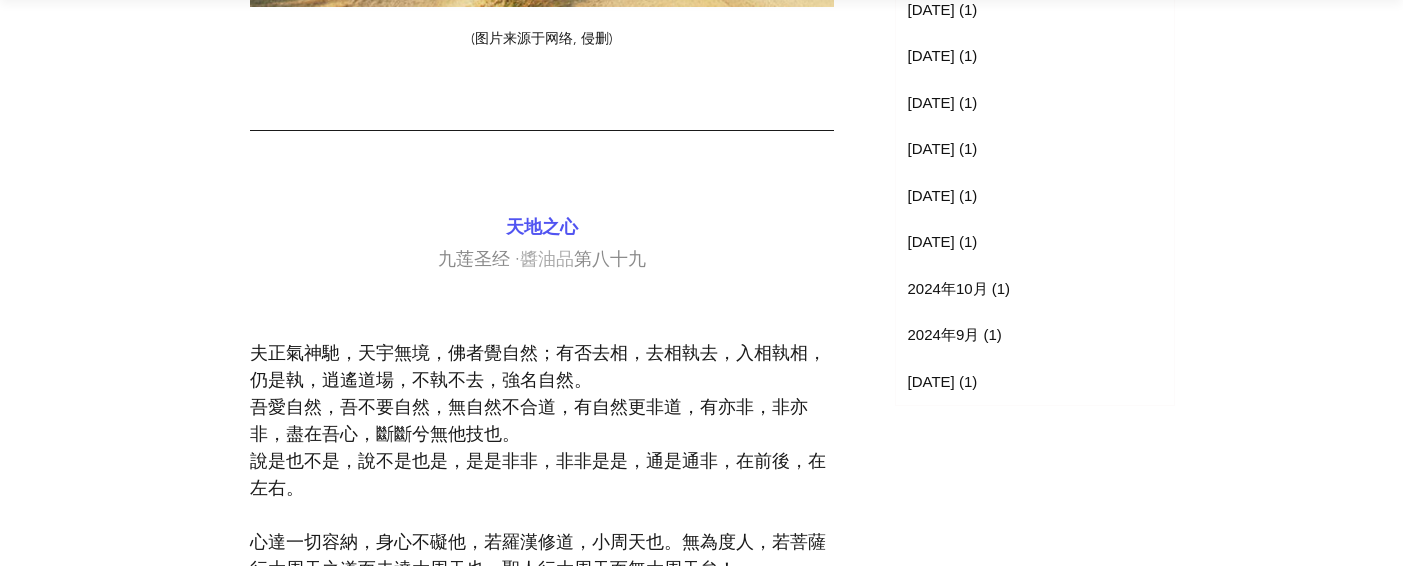 click on "夫正氣神馳，天宇無境，佛者覺自然；有否去相，去相執去，入相執相，仍是執，逍遙道場，不執不去，強名自然。" at bounding box center [538, 366] 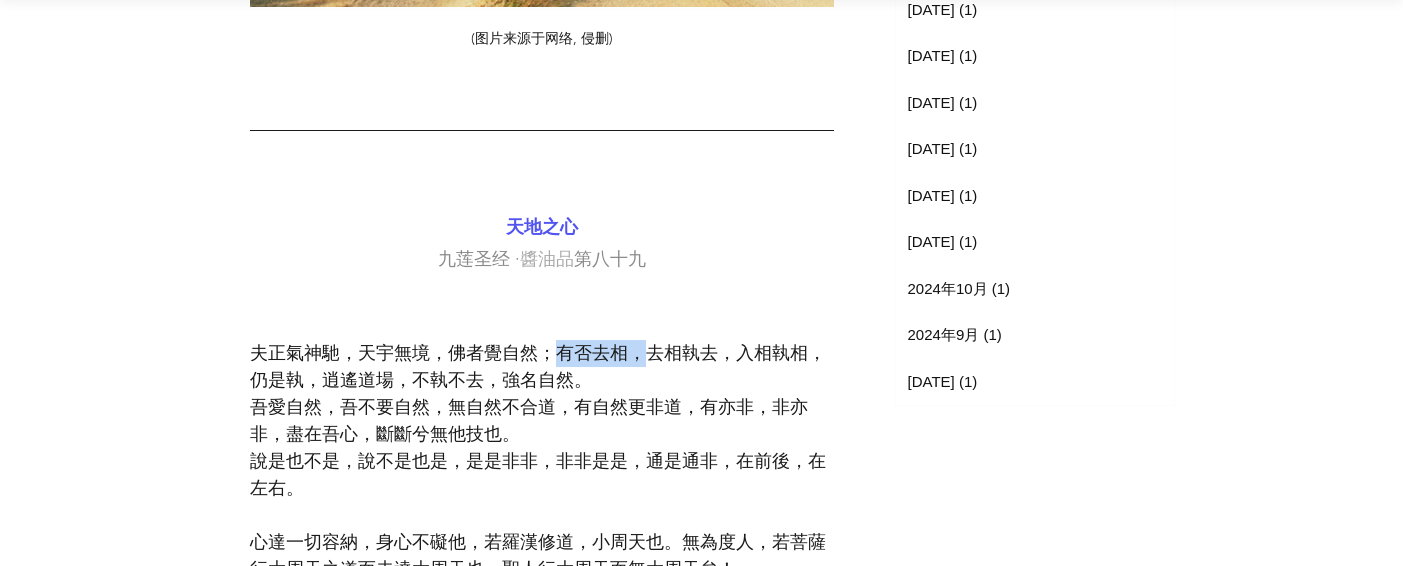 drag, startPoint x: 555, startPoint y: 349, endPoint x: 645, endPoint y: 360, distance: 90.66973 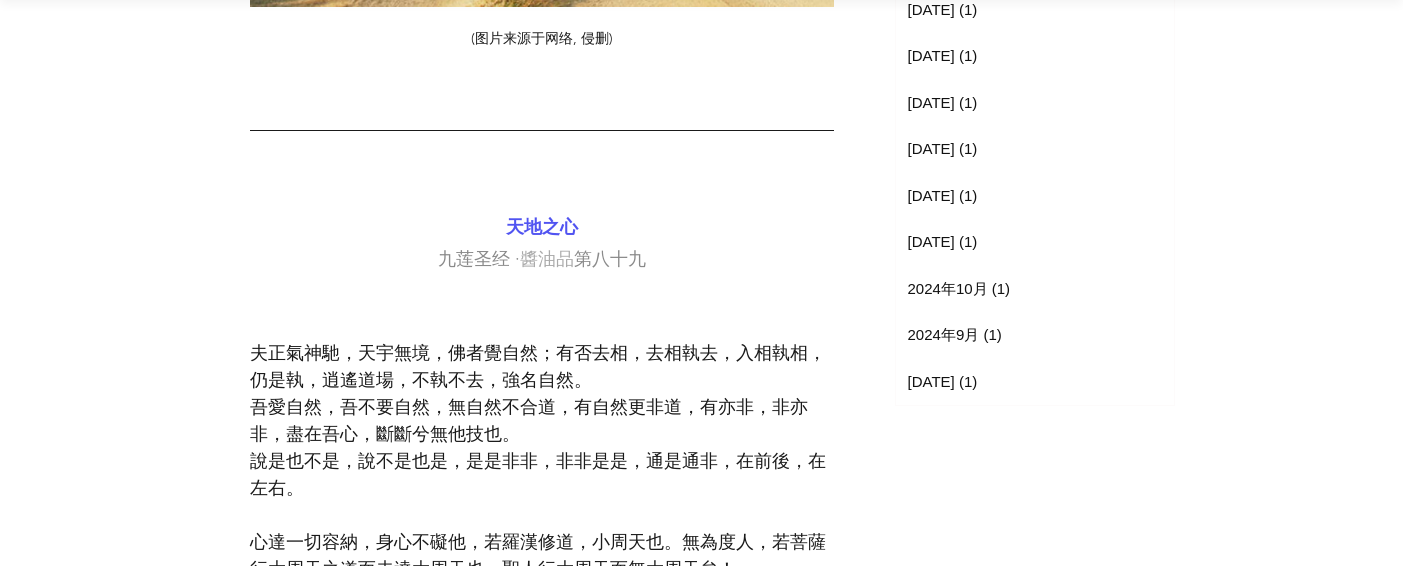 drag, startPoint x: 732, startPoint y: 349, endPoint x: 735, endPoint y: 362, distance: 13.341664 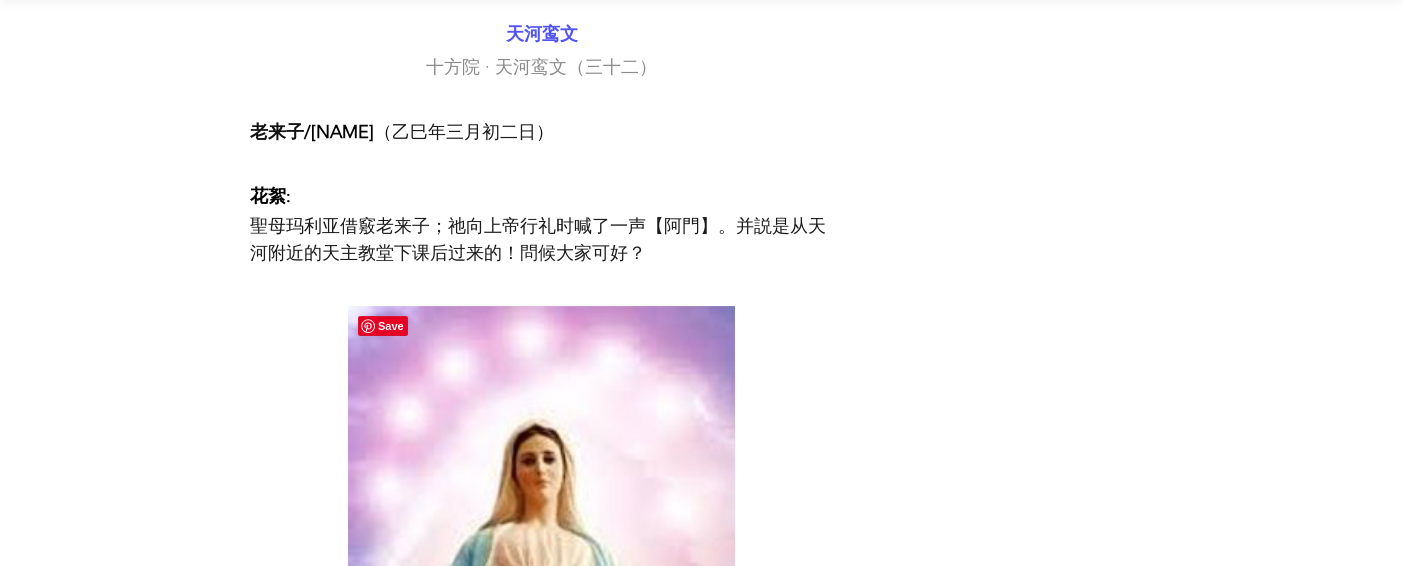 scroll, scrollTop: 2800, scrollLeft: 0, axis: vertical 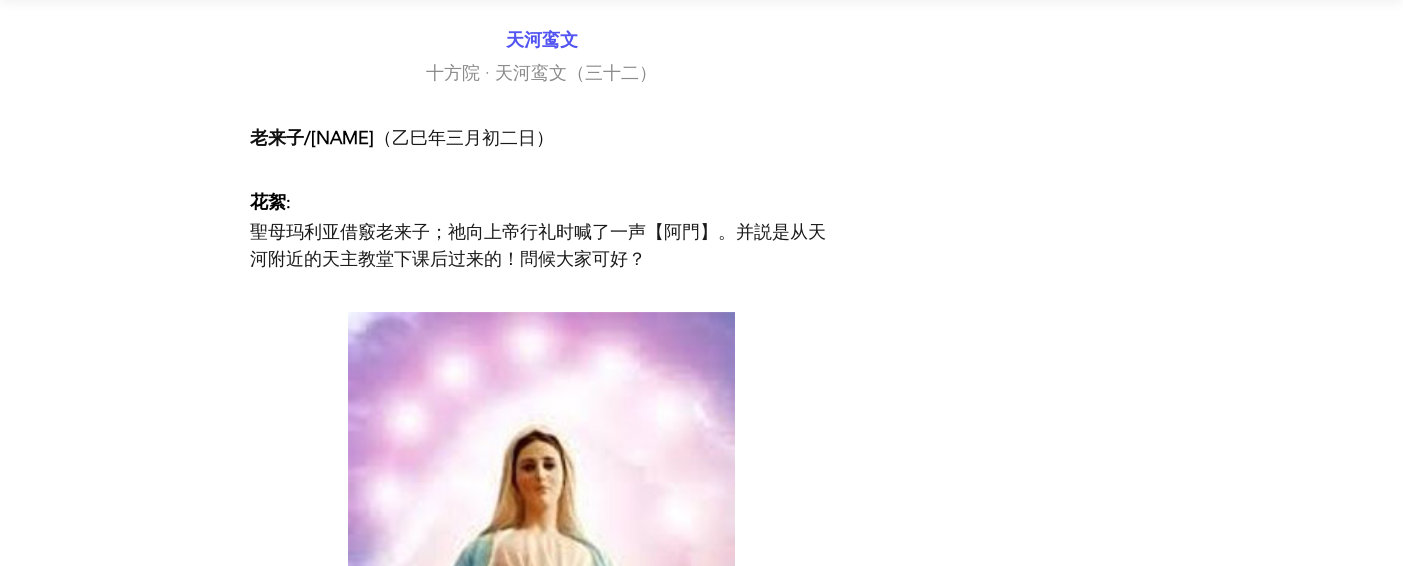 click on "聖母玛利亚借竅老来子；祂向上帝行礼时喊了一声【阿門】。并説是从天河附近的天主教堂下课后过来的！問候大家可好？" at bounding box center (538, 245) 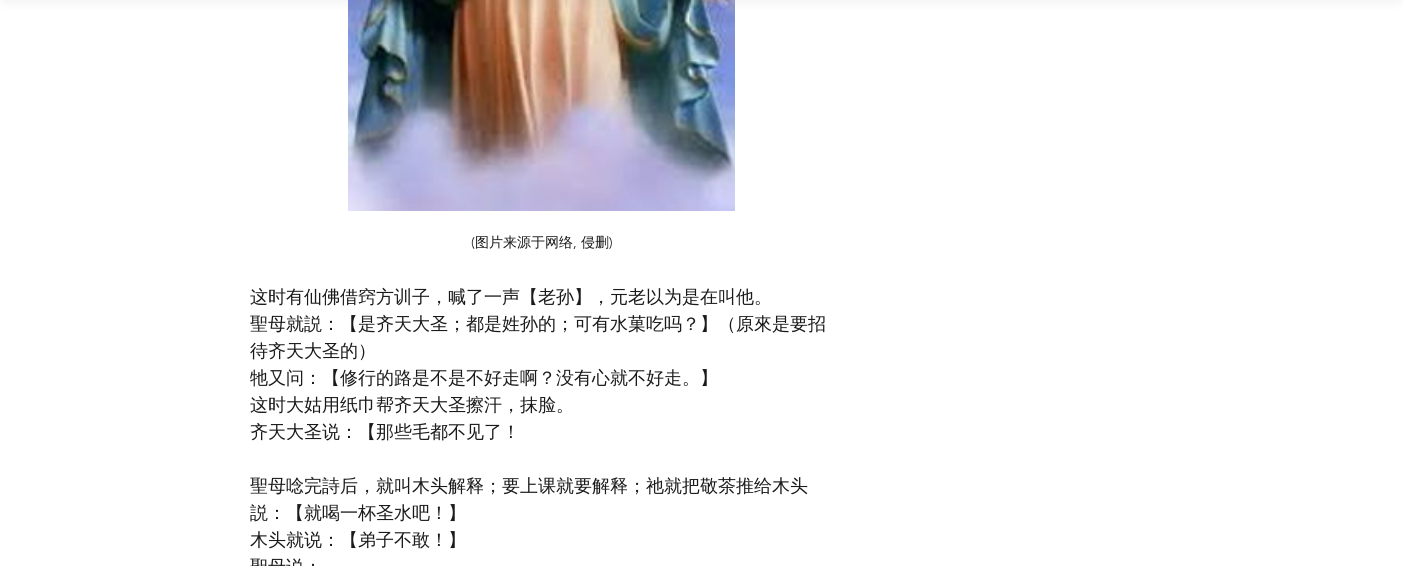 scroll, scrollTop: 3466, scrollLeft: 0, axis: vertical 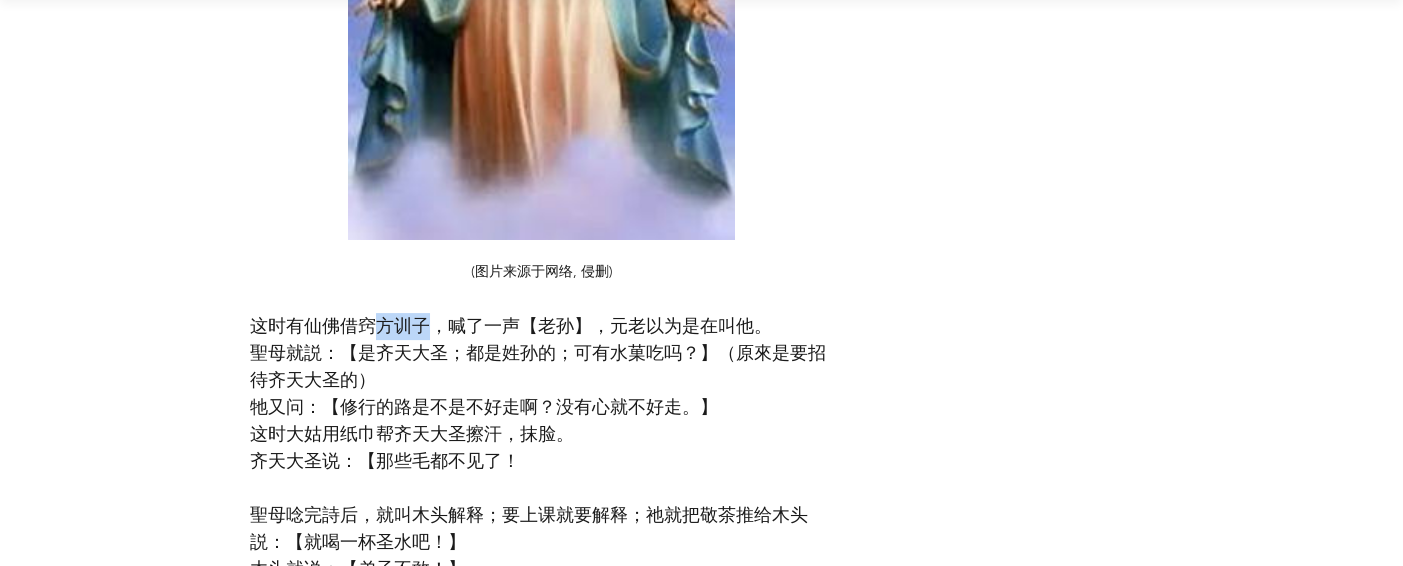 drag, startPoint x: 376, startPoint y: 322, endPoint x: 424, endPoint y: 318, distance: 48.166378 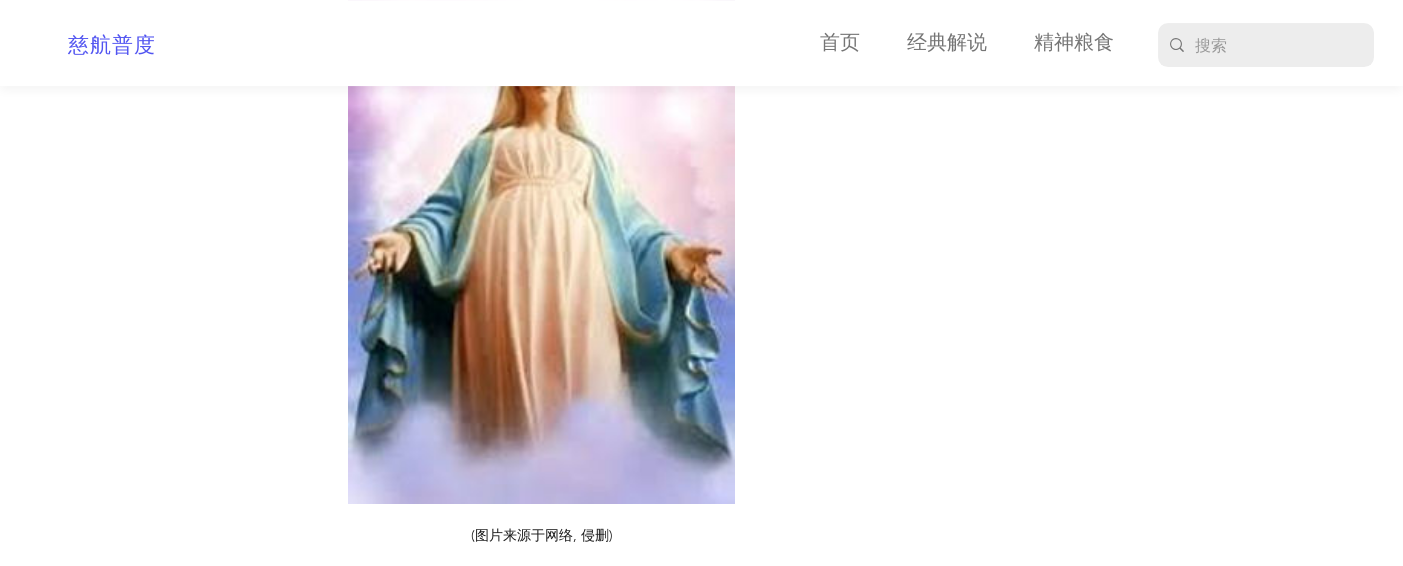 scroll, scrollTop: 3600, scrollLeft: 0, axis: vertical 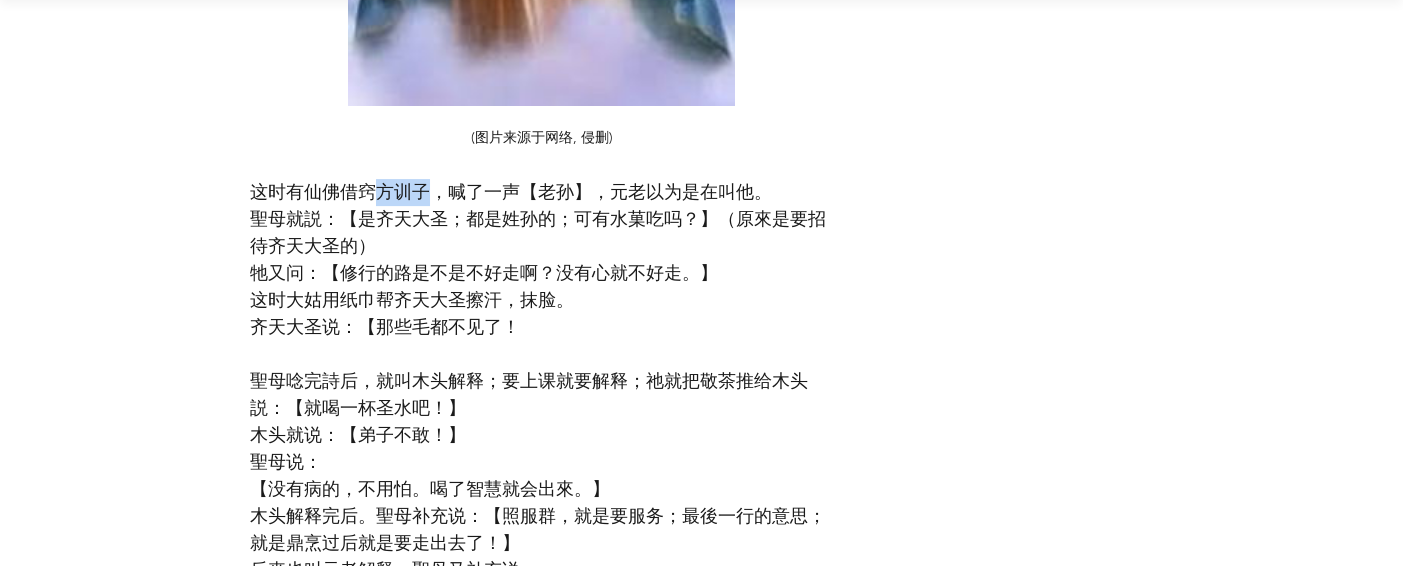 click on "这时有仙佛借窍方训子，喊了一声【老孙】，元老以为是在叫他。" at bounding box center (511, 192) 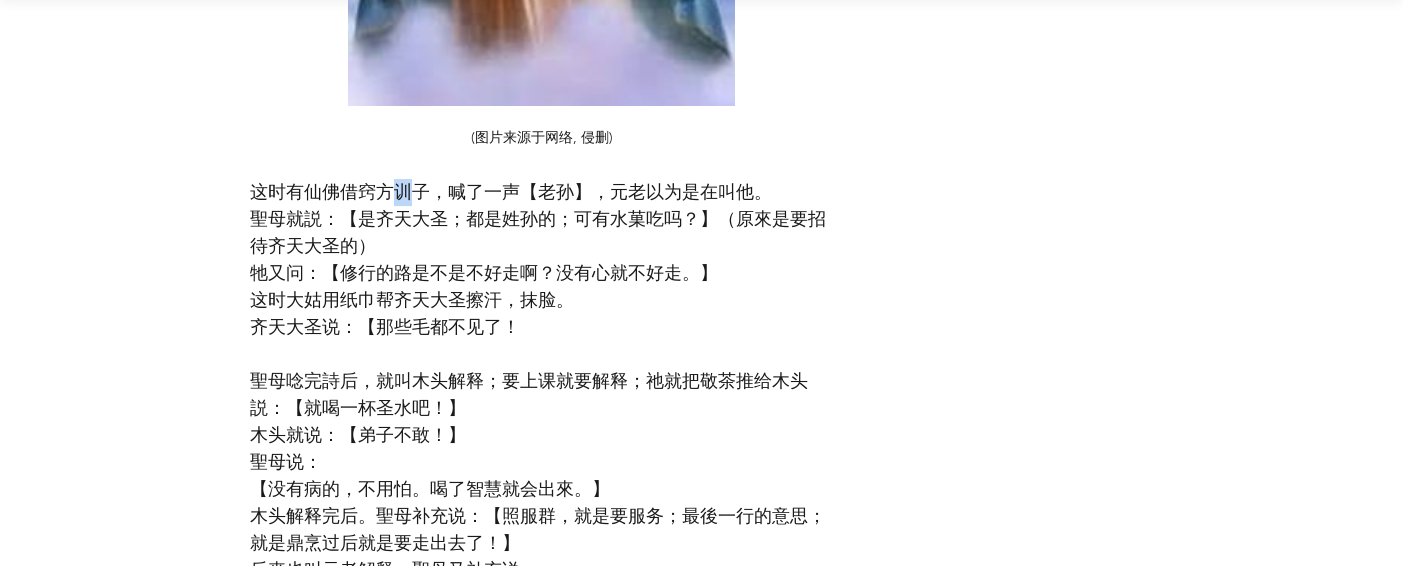 drag, startPoint x: 391, startPoint y: 189, endPoint x: 413, endPoint y: 189, distance: 22 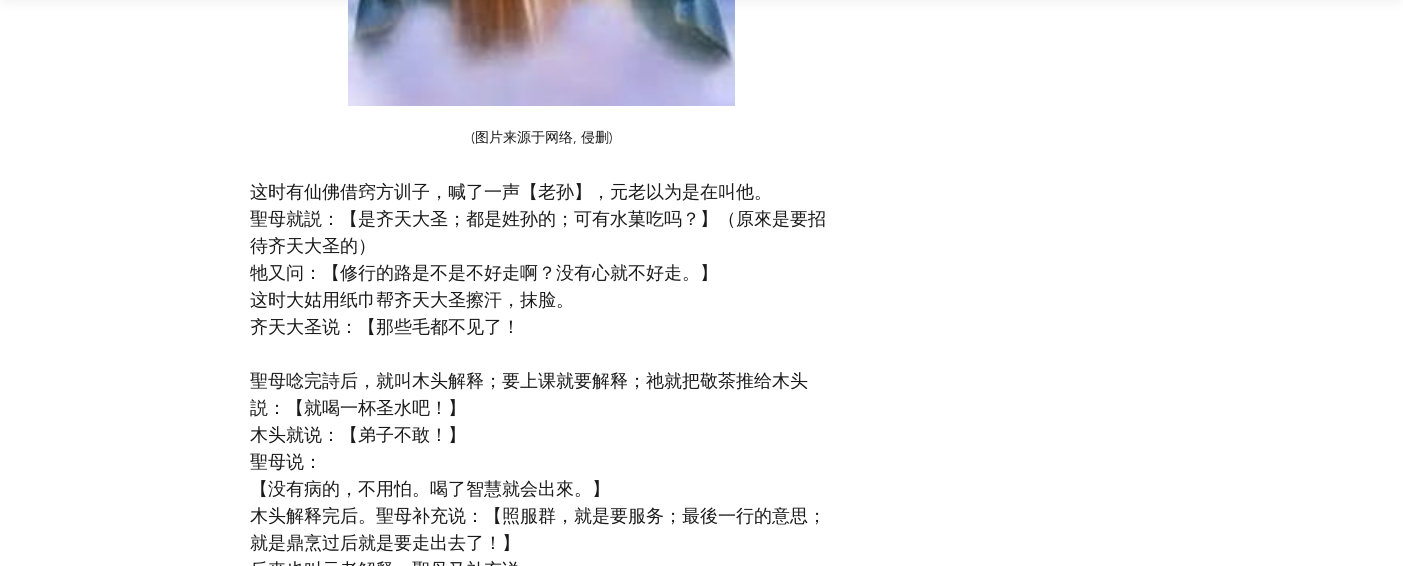 click on "聖母就説：【是齐天大圣；都是姓孙的；可有水菓吃吗？】（原來是要招待齐天大圣的）" at bounding box center [538, 232] 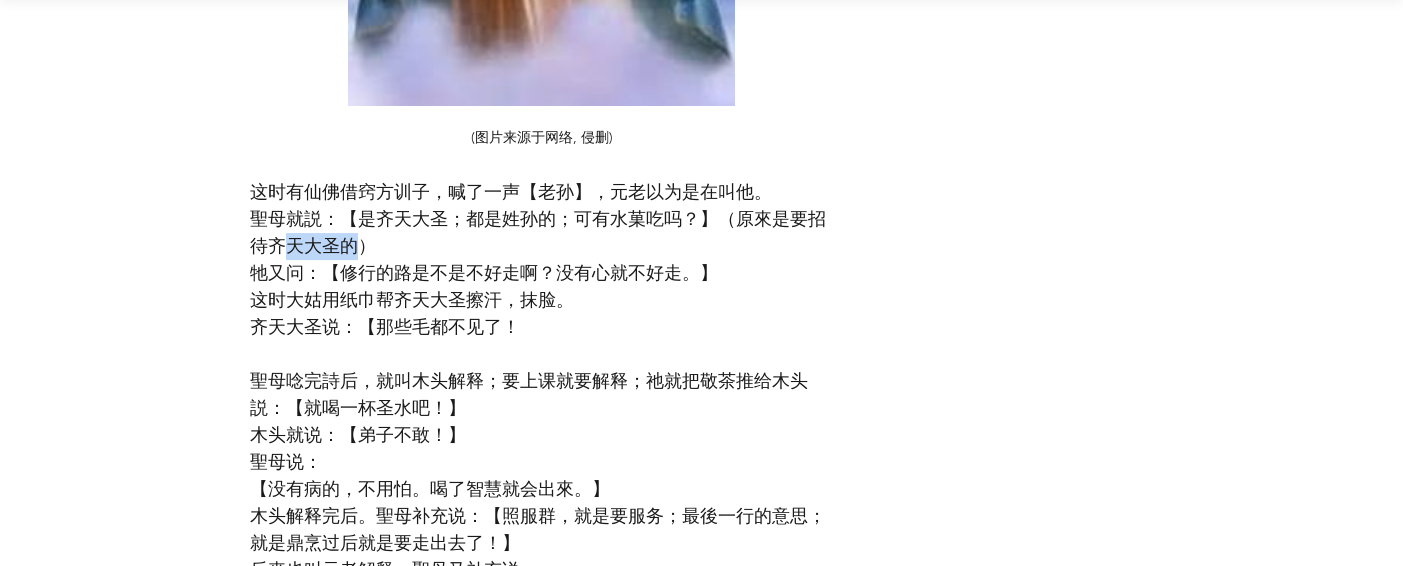 drag, startPoint x: 262, startPoint y: 244, endPoint x: 345, endPoint y: 243, distance: 83.00603 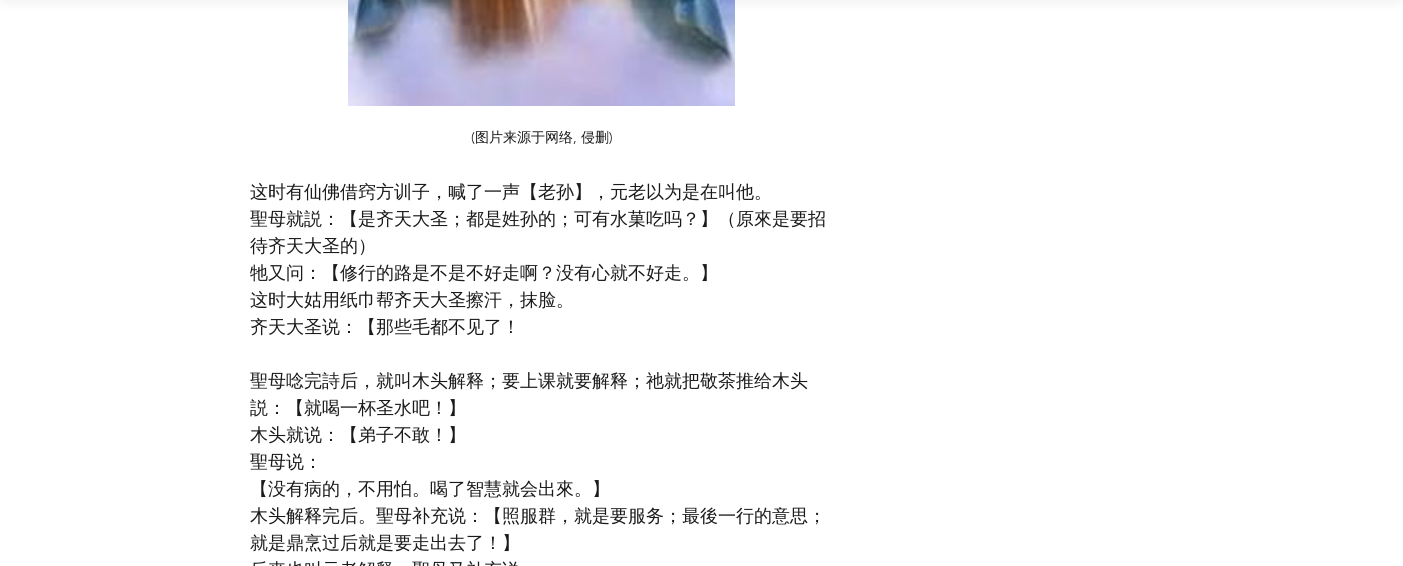 click on "牠又问：【修行的路是不是不好走啊？没有心就不好走。】" at bounding box center [542, 273] 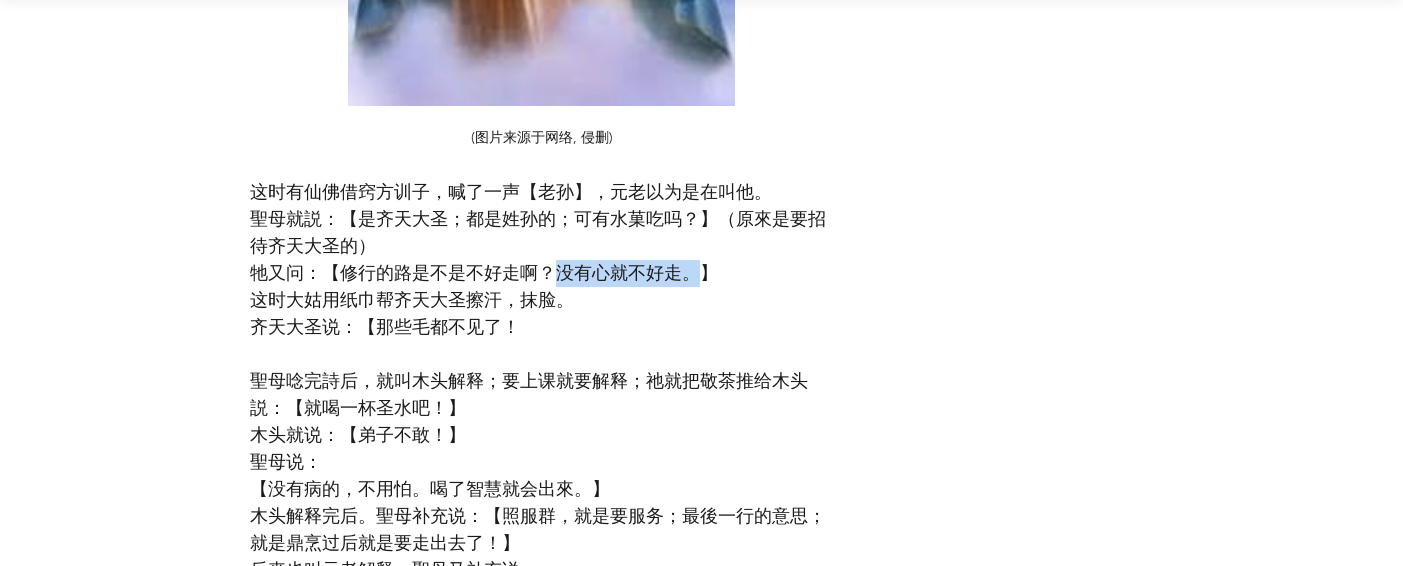 drag, startPoint x: 538, startPoint y: 272, endPoint x: 690, endPoint y: 277, distance: 152.08221 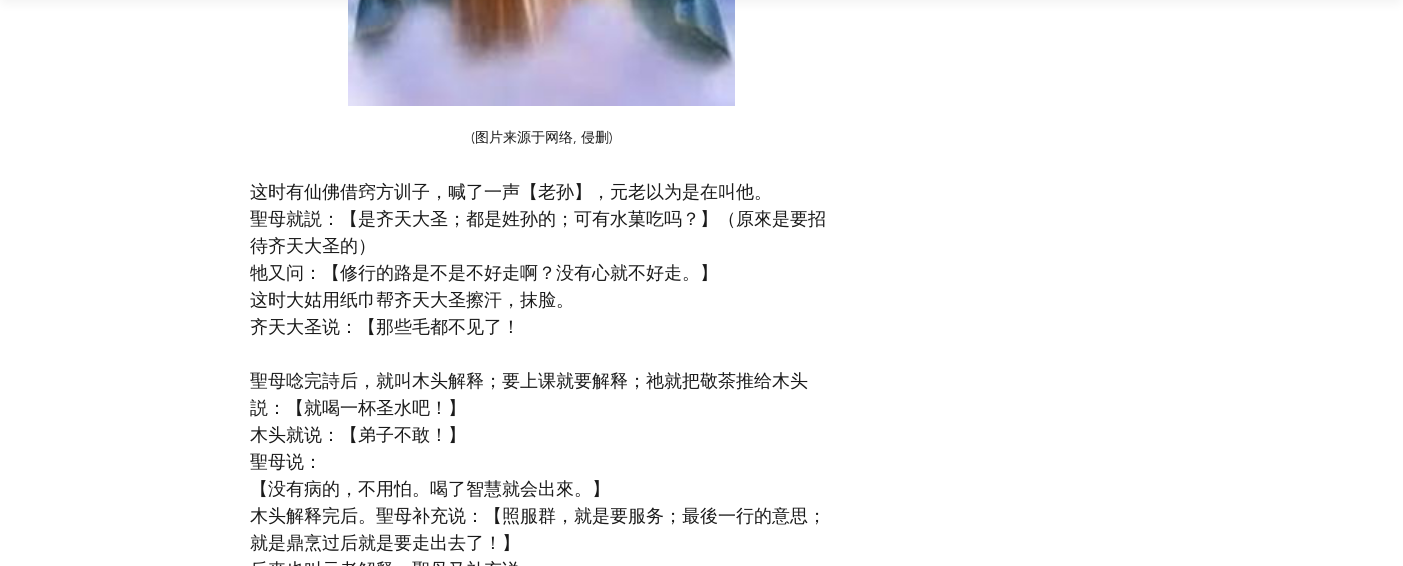click on "这时大姑用纸巾帮齐天大圣擦汗，抹脸。" at bounding box center [412, 300] 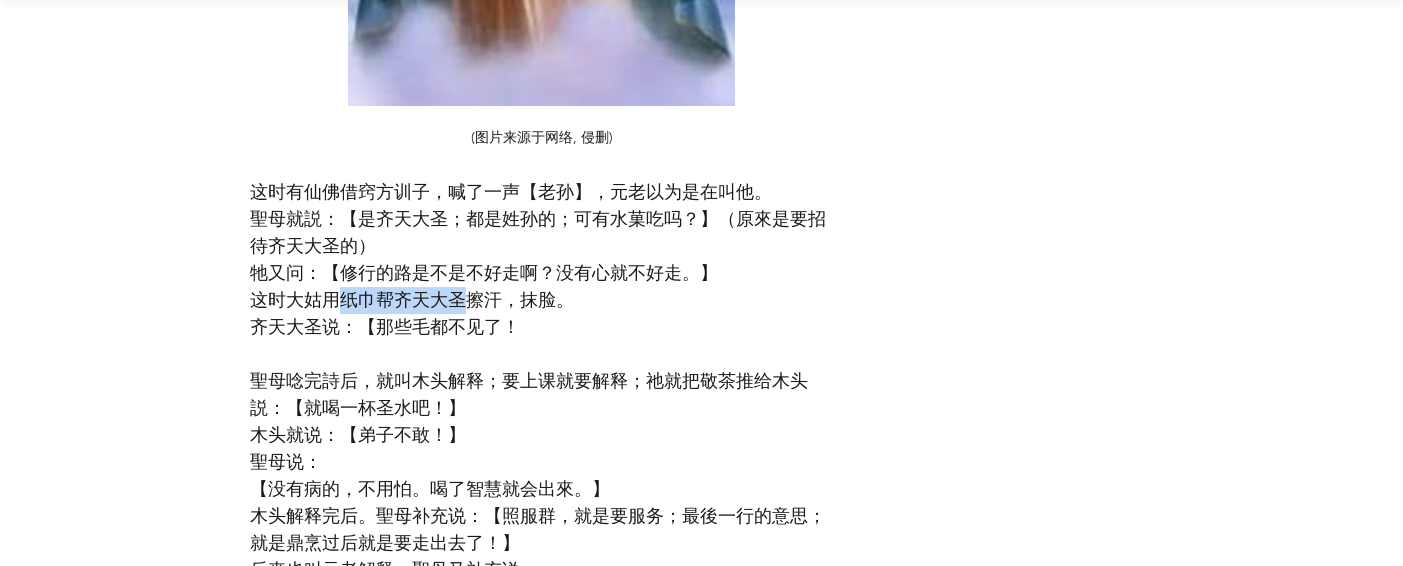 drag, startPoint x: 337, startPoint y: 296, endPoint x: 470, endPoint y: 296, distance: 133 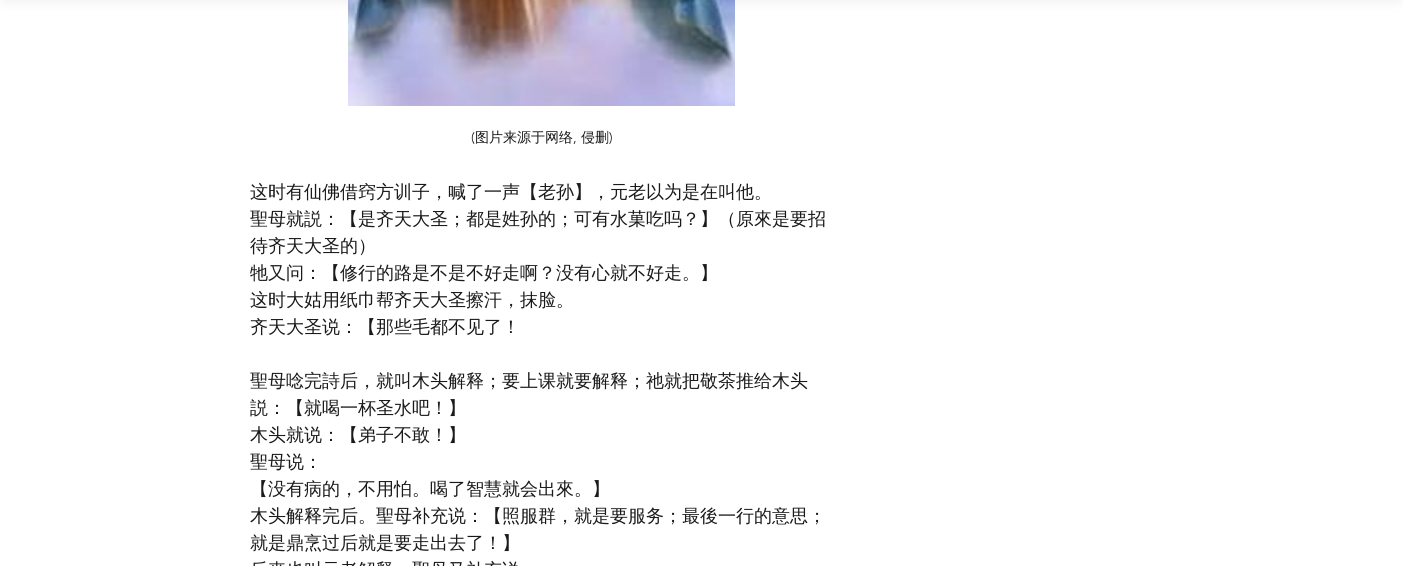 click on "齐天大圣说：【那些毛都不见了！" at bounding box center (385, 327) 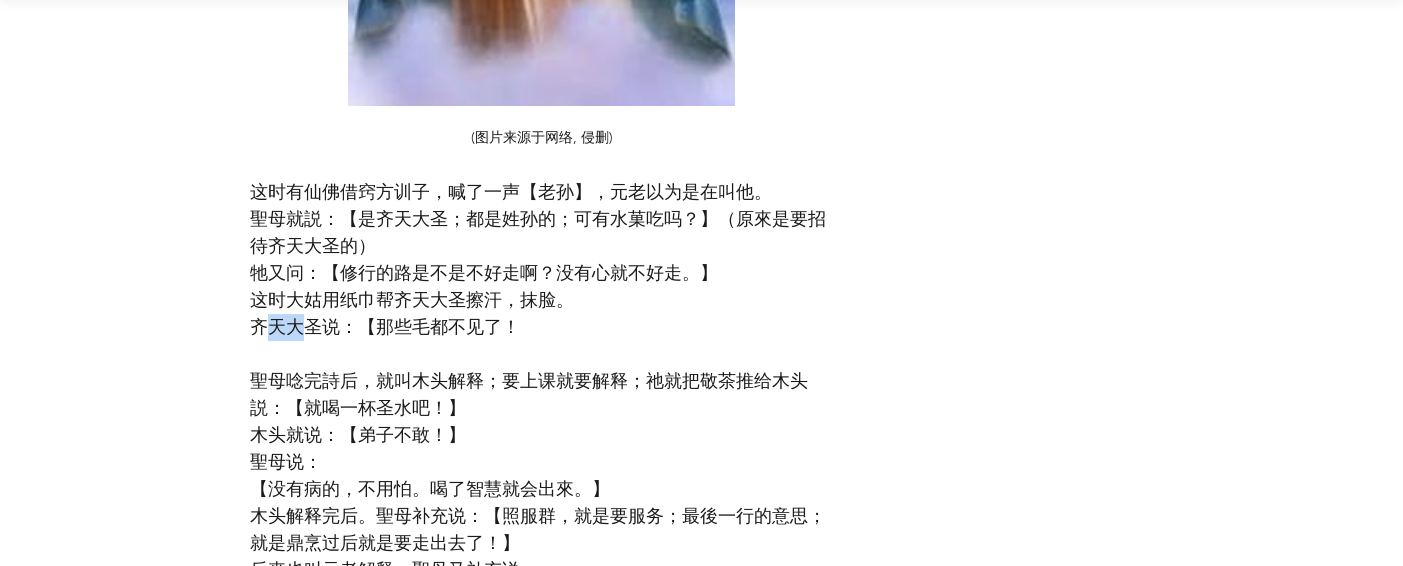 drag, startPoint x: 269, startPoint y: 324, endPoint x: 302, endPoint y: 322, distance: 33.06055 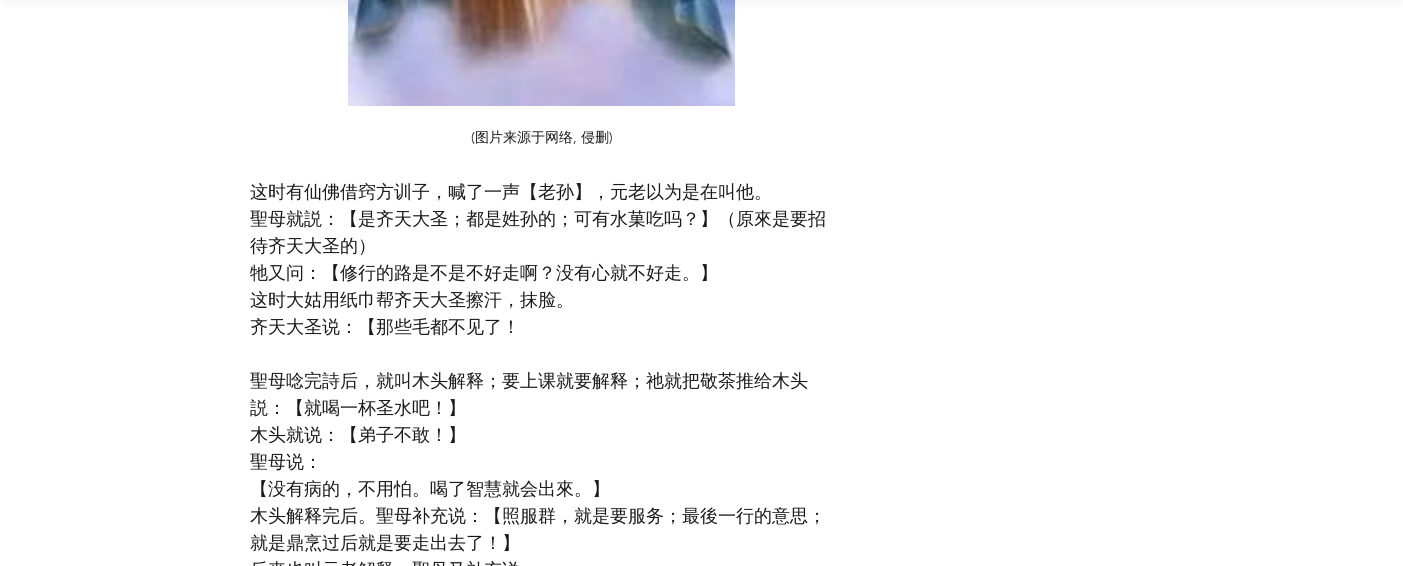 click on "齐天大圣说：【那些毛都不见了！" at bounding box center [542, 327] 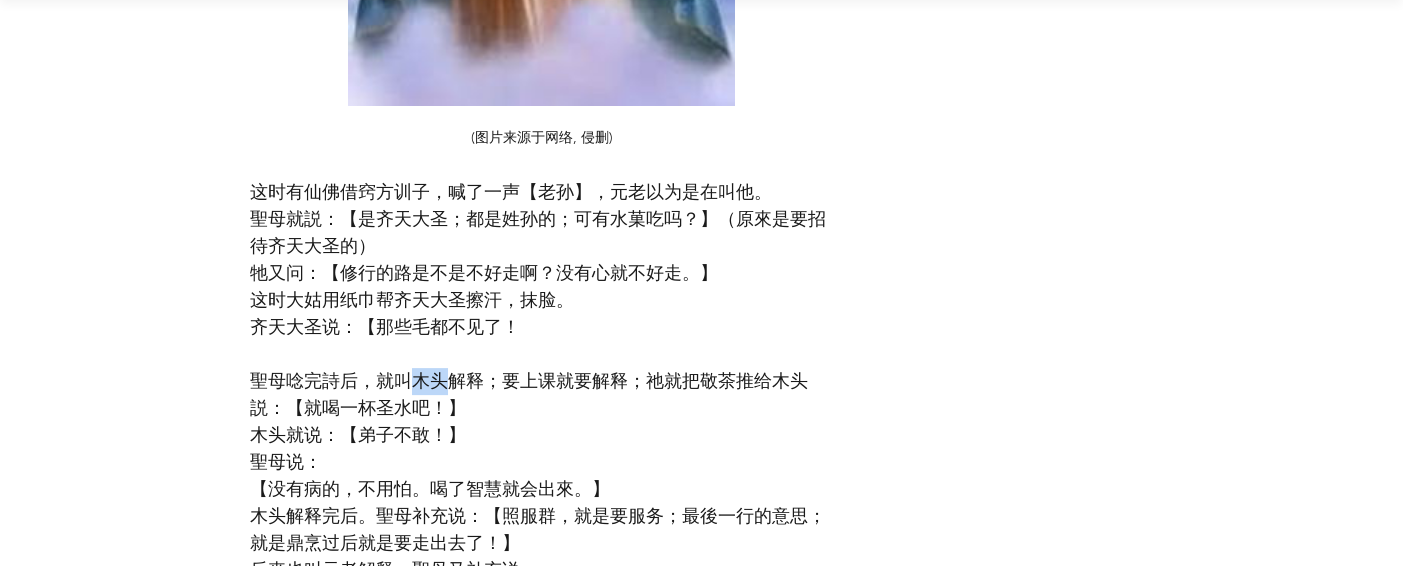drag, startPoint x: 402, startPoint y: 382, endPoint x: 456, endPoint y: 382, distance: 54 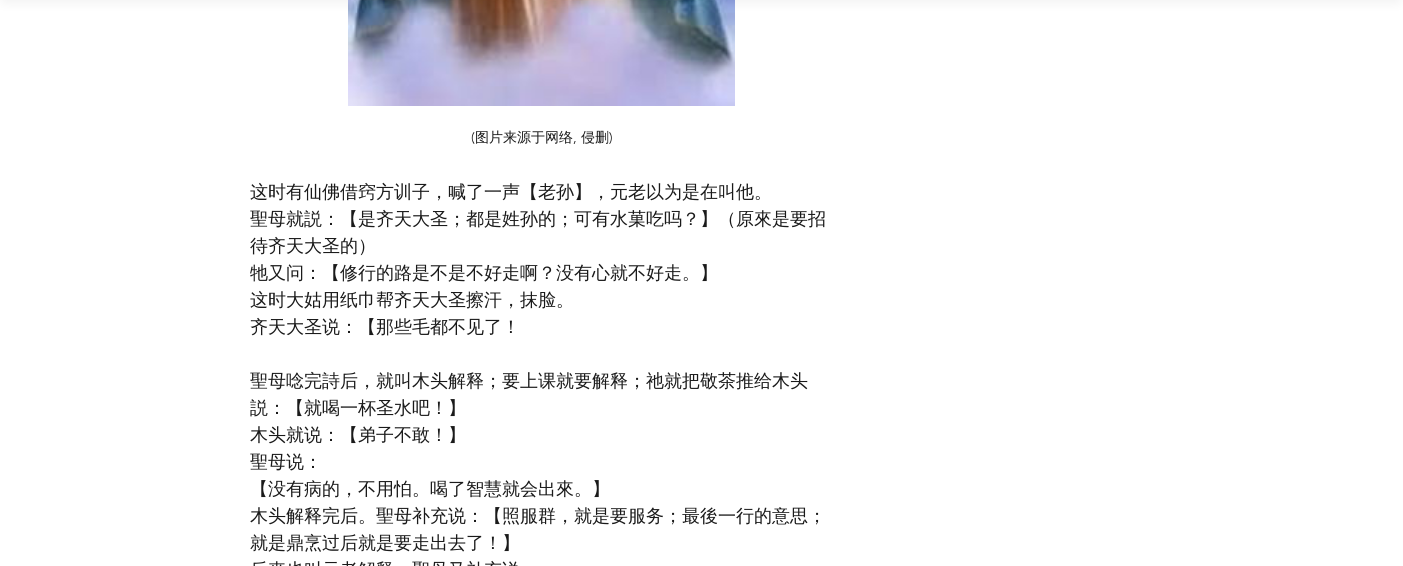 click on "聖母唸完詩后，就叫木头解释；要上课就要解释；祂就把敬茶推给木头説：【就喝一杯圣水吧！】" at bounding box center [529, 394] 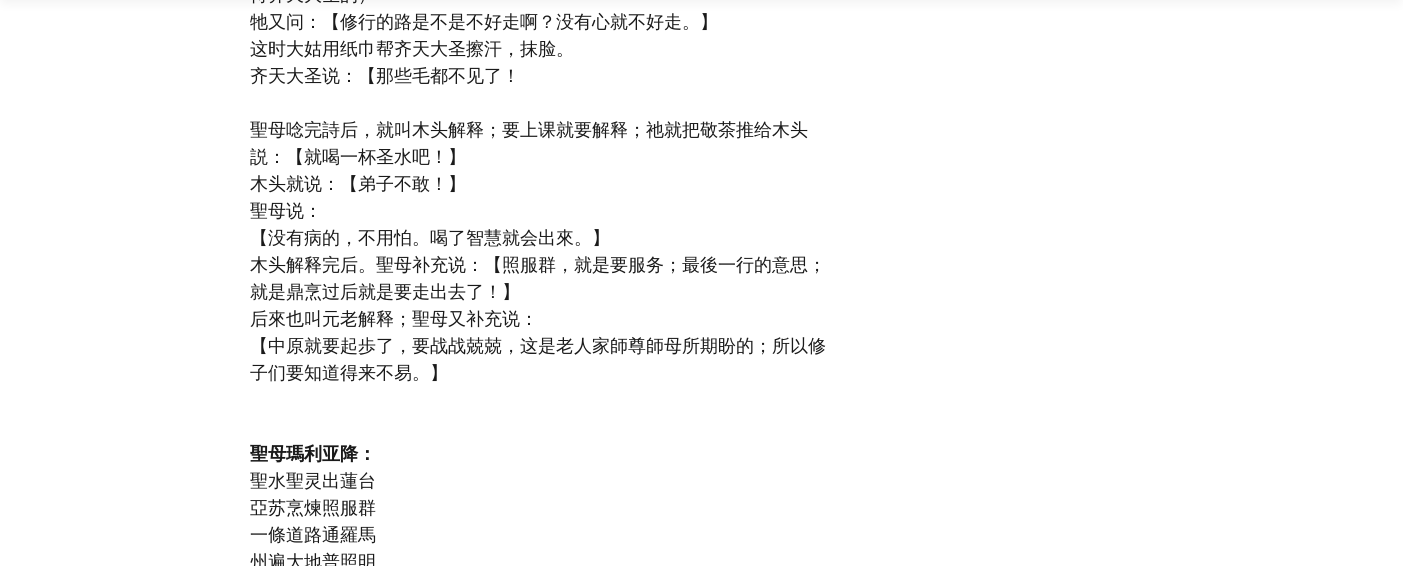 scroll, scrollTop: 3866, scrollLeft: 0, axis: vertical 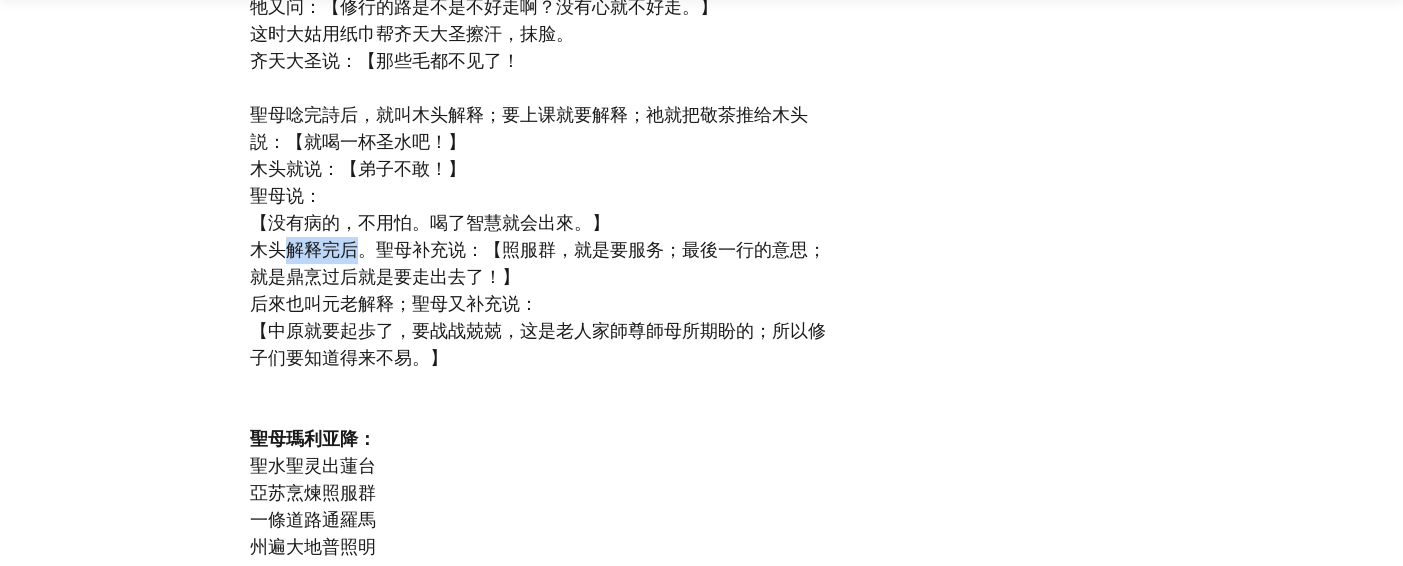drag, startPoint x: 293, startPoint y: 245, endPoint x: 359, endPoint y: 250, distance: 66.189125 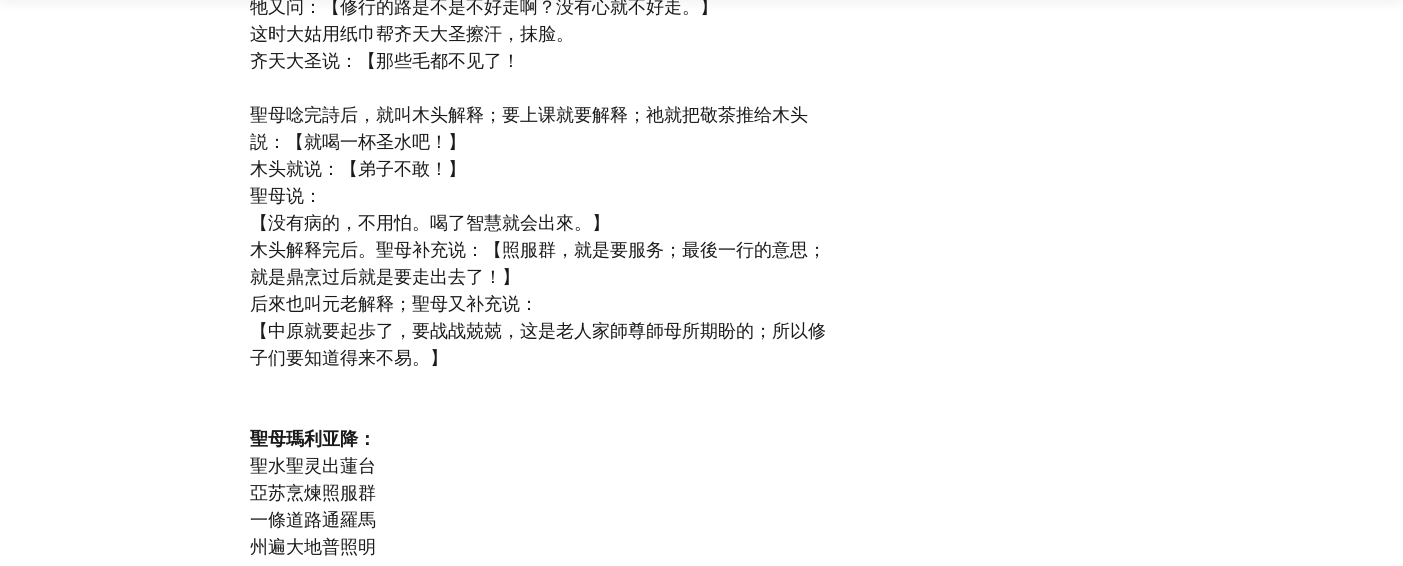 click on "木头解释完后。聖母补充说：【照服群，就是要服务；最後一行的意思；就是鼎烹过后就是要走出去了！】" at bounding box center [538, 263] 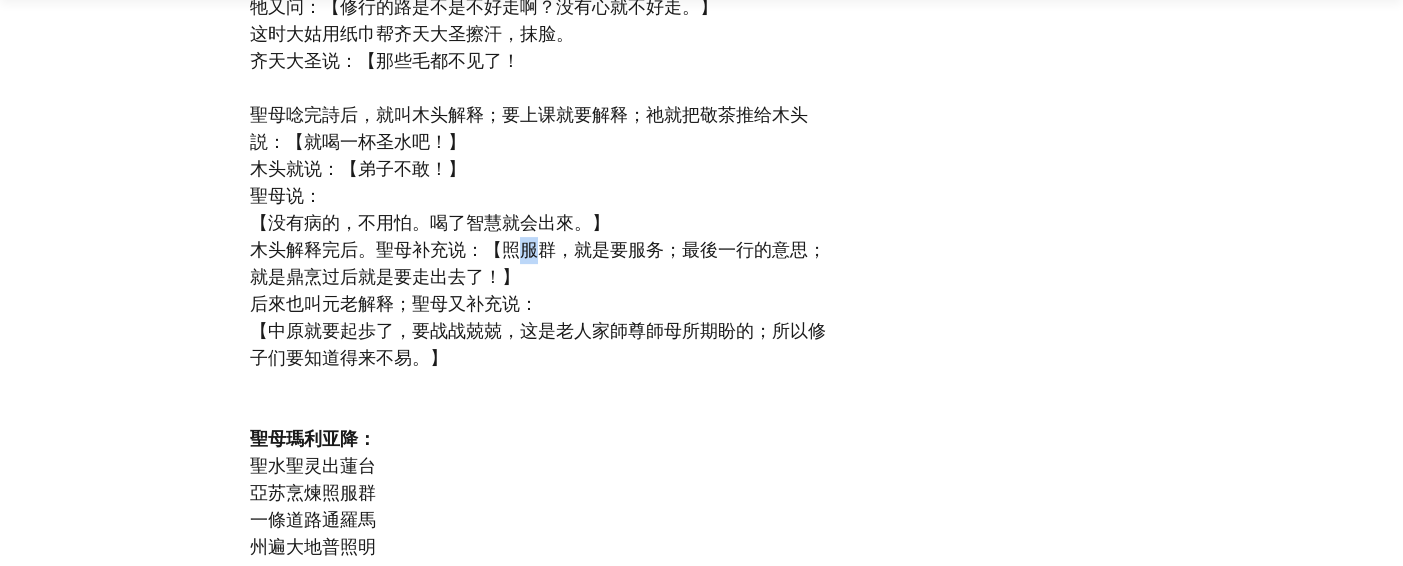 drag, startPoint x: 506, startPoint y: 240, endPoint x: 535, endPoint y: 246, distance: 29.614185 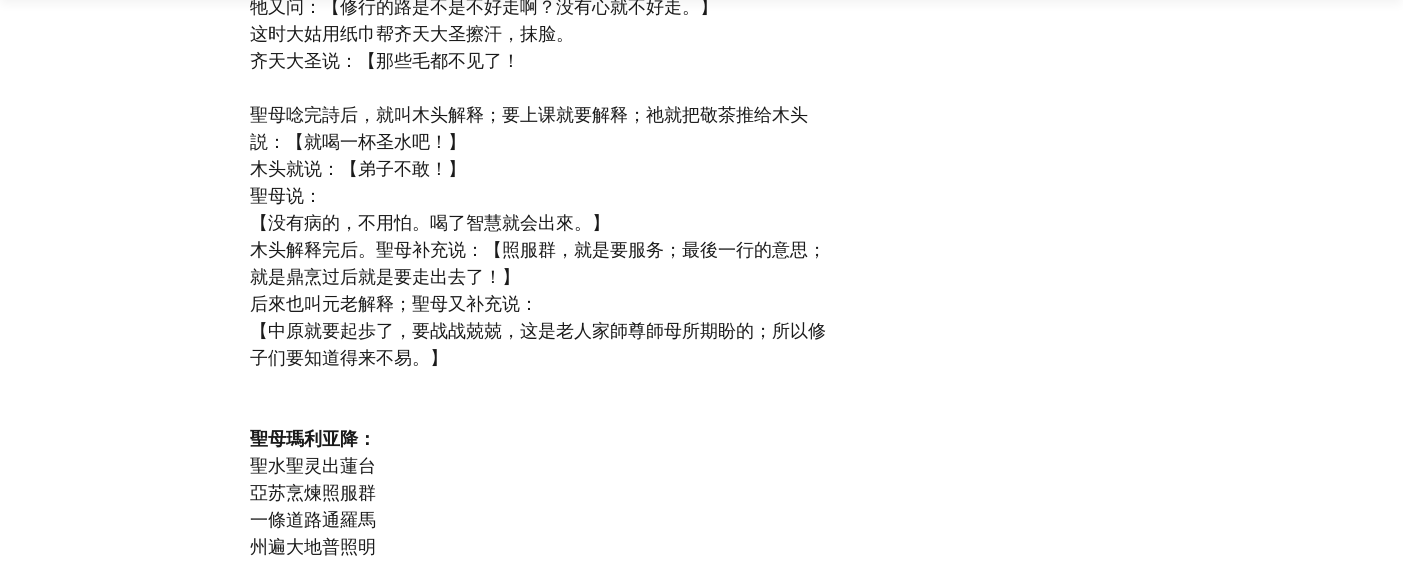 click on "木头解释完后。聖母补充说：【照服群，就是要服务；最後一行的意思；就是鼎烹过后就是要走出去了！】" at bounding box center [538, 263] 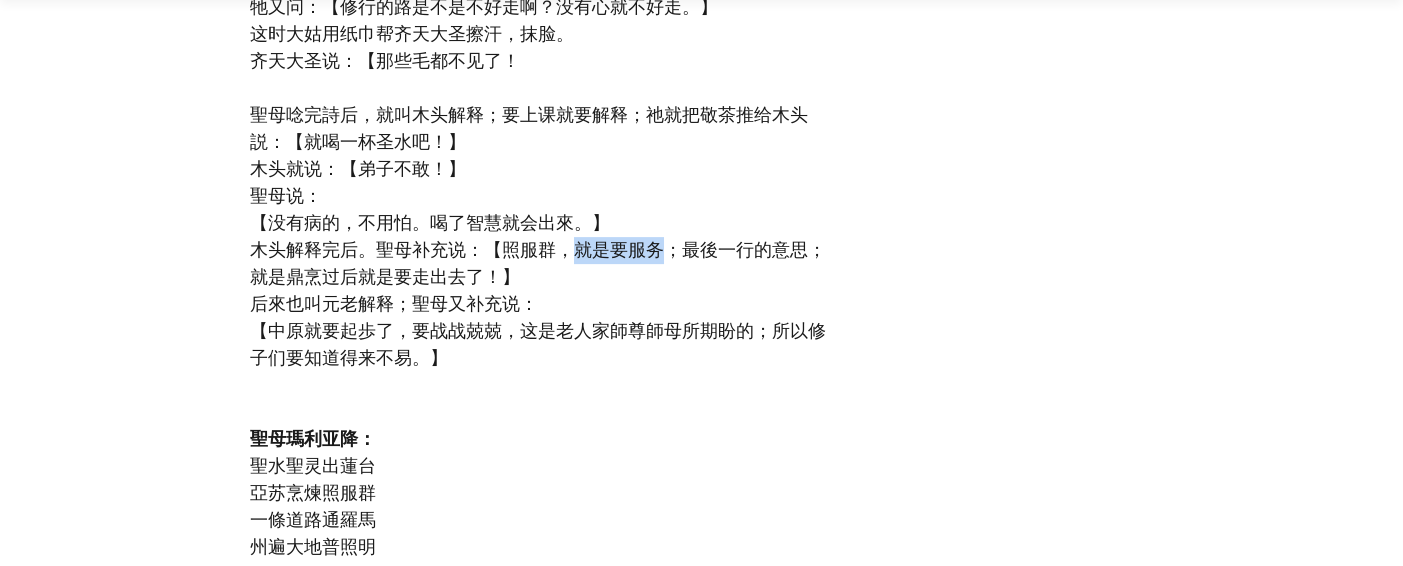 drag, startPoint x: 562, startPoint y: 243, endPoint x: 650, endPoint y: 248, distance: 88.14193 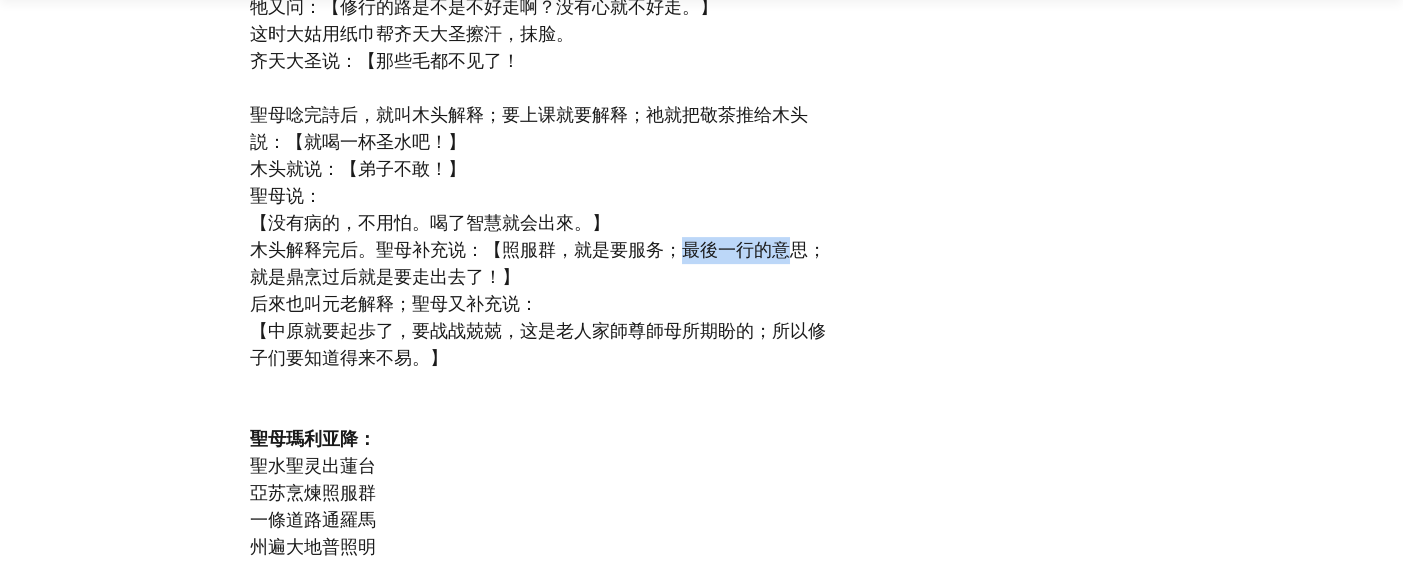 drag, startPoint x: 667, startPoint y: 249, endPoint x: 782, endPoint y: 250, distance: 115.00435 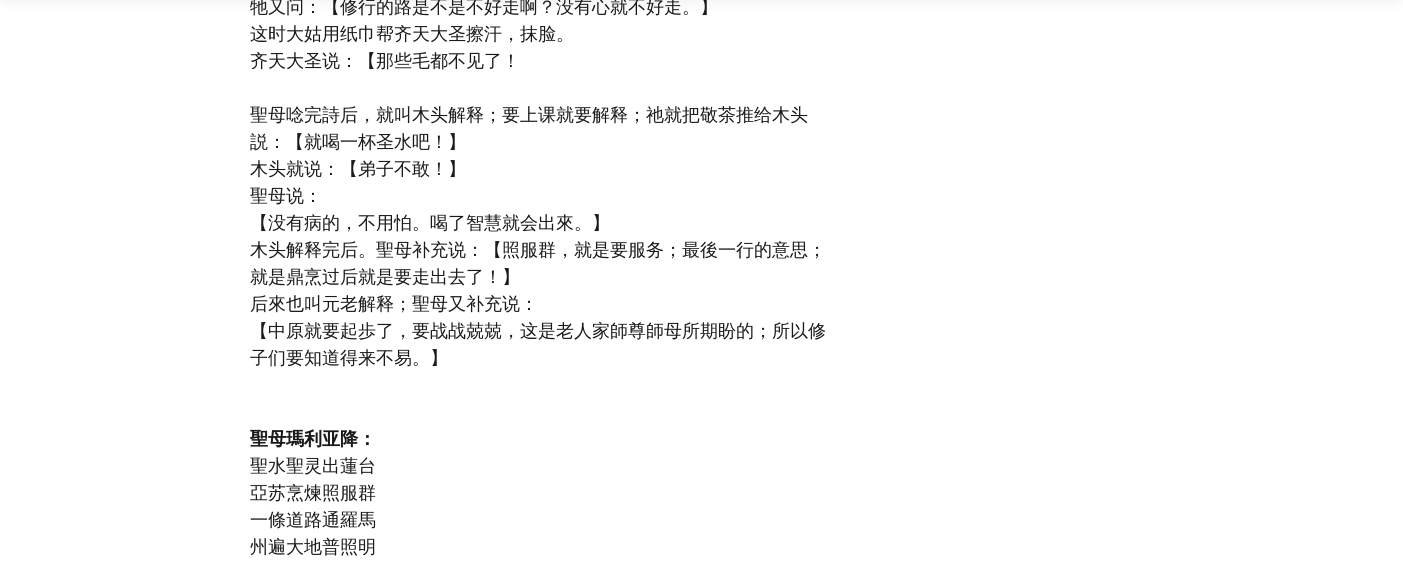click on "木头解释完后。聖母补充说：【照服群，就是要服务；最後一行的意思；就是鼎烹过后就是要走出去了！】" at bounding box center (542, 264) 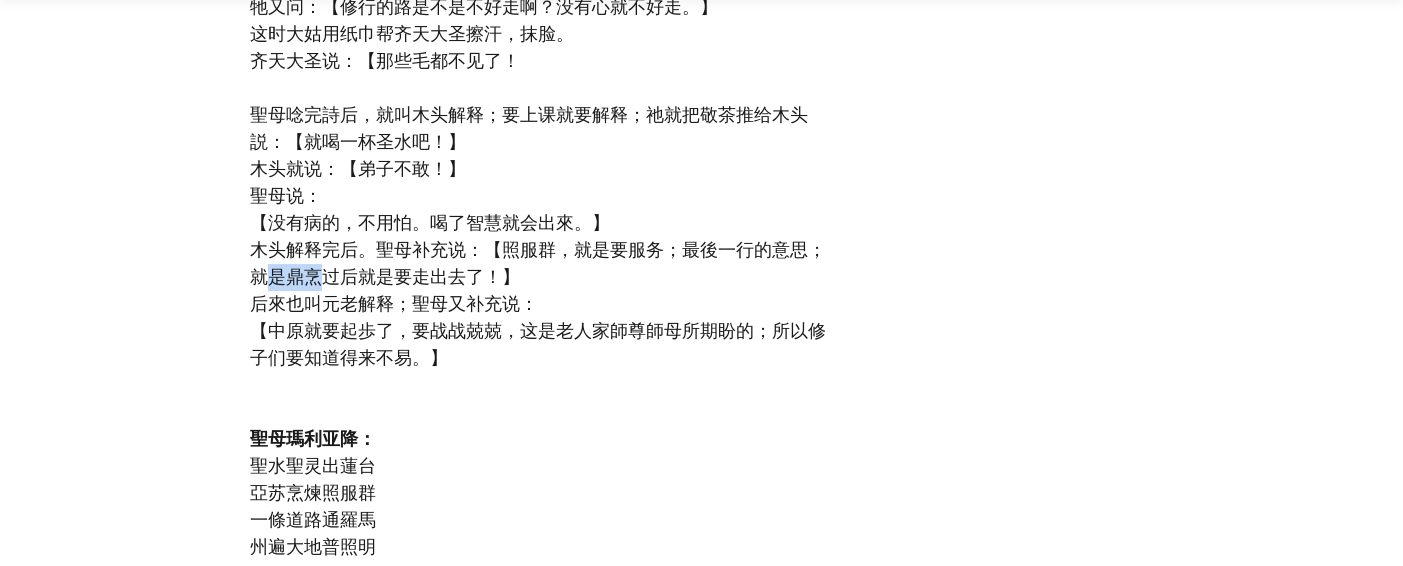 drag, startPoint x: 259, startPoint y: 271, endPoint x: 380, endPoint y: 283, distance: 121.59358 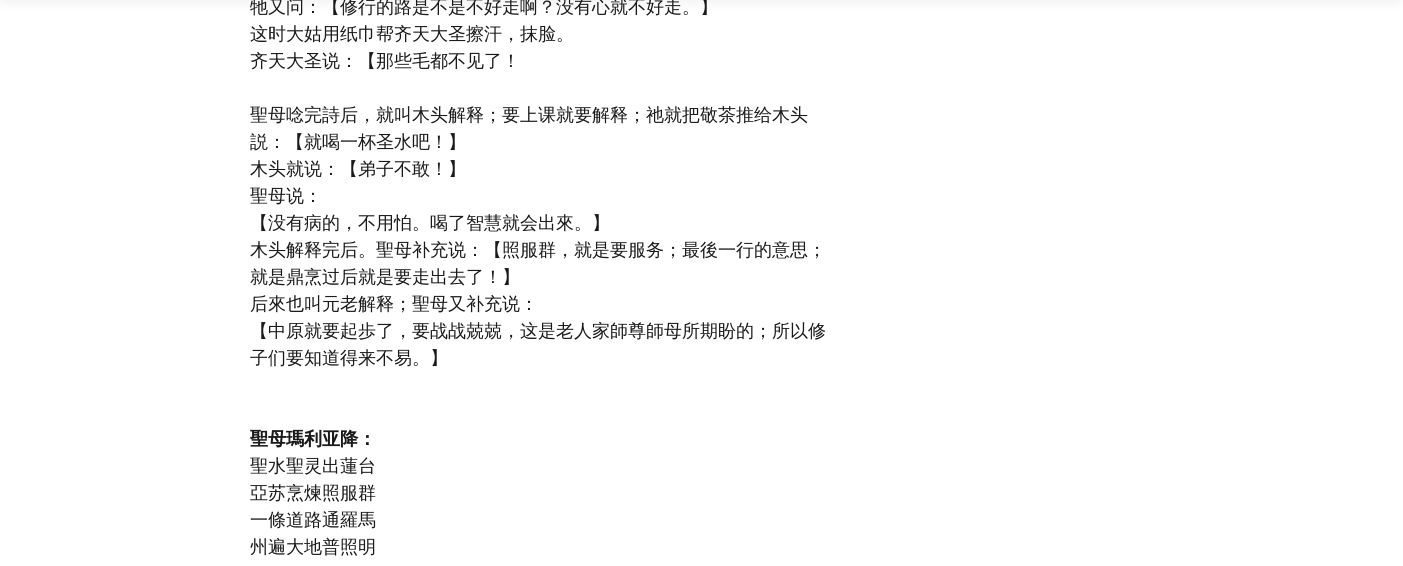 click on "木头解释完后。聖母补充说：【照服群，就是要服务；最後一行的意思；就是鼎烹过后就是要走出去了！】" at bounding box center (538, 263) 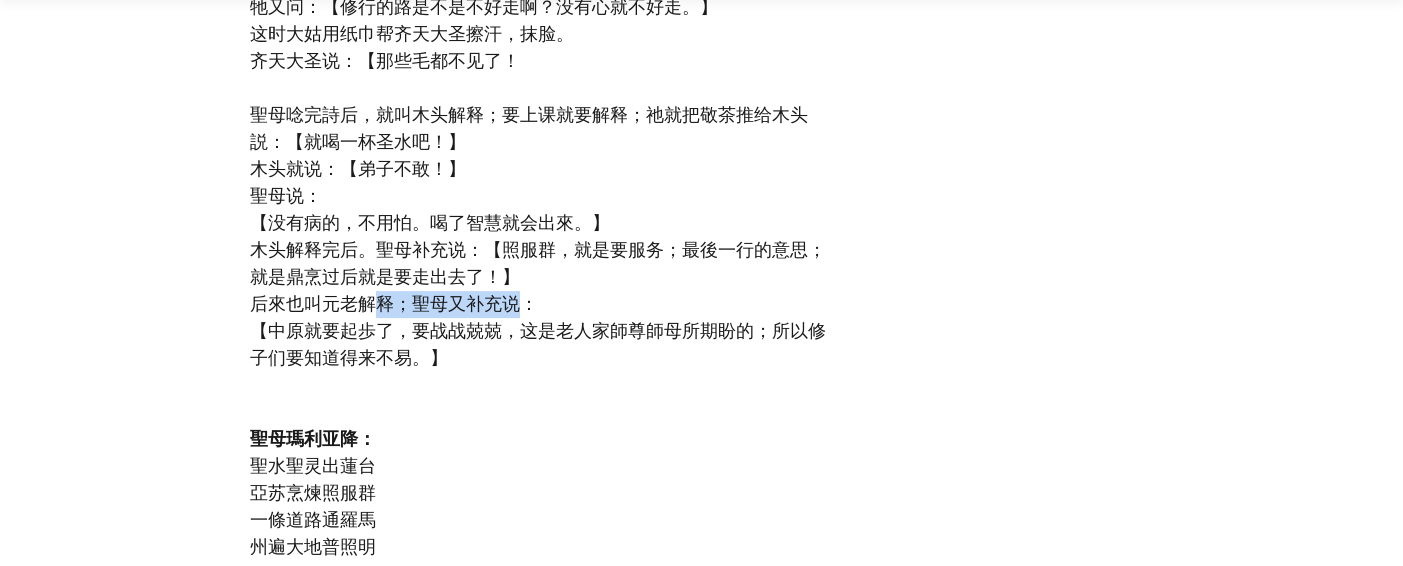 drag, startPoint x: 372, startPoint y: 299, endPoint x: 523, endPoint y: 302, distance: 151.0298 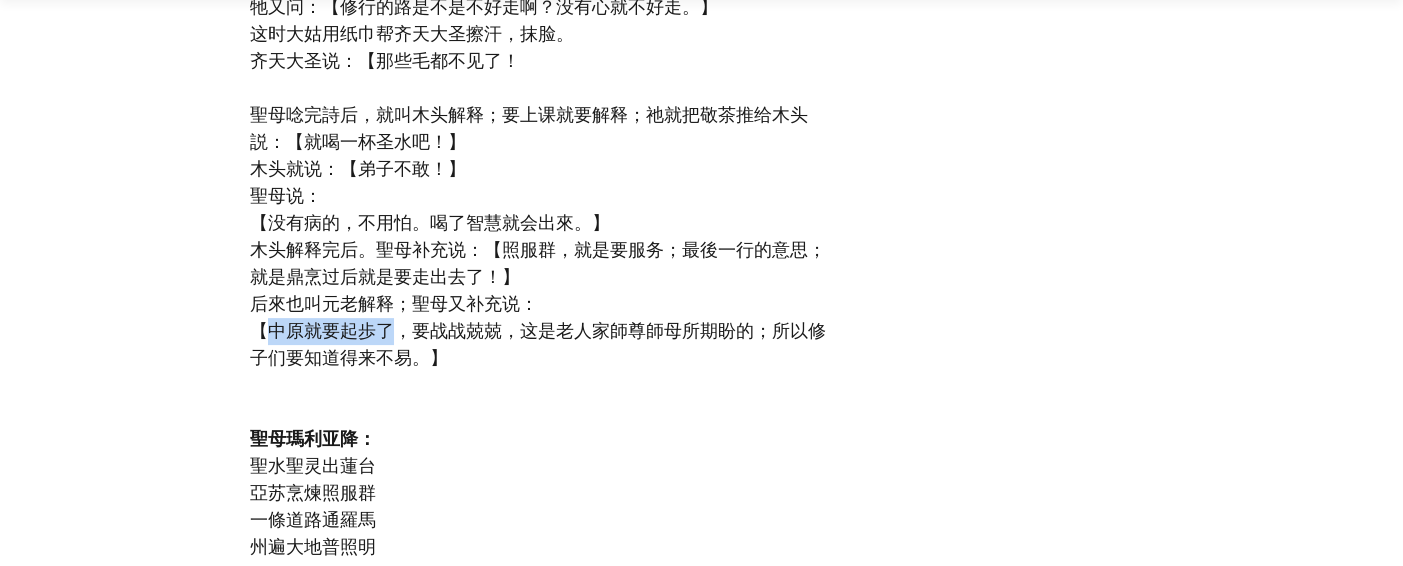 drag, startPoint x: 269, startPoint y: 329, endPoint x: 392, endPoint y: 331, distance: 123.01626 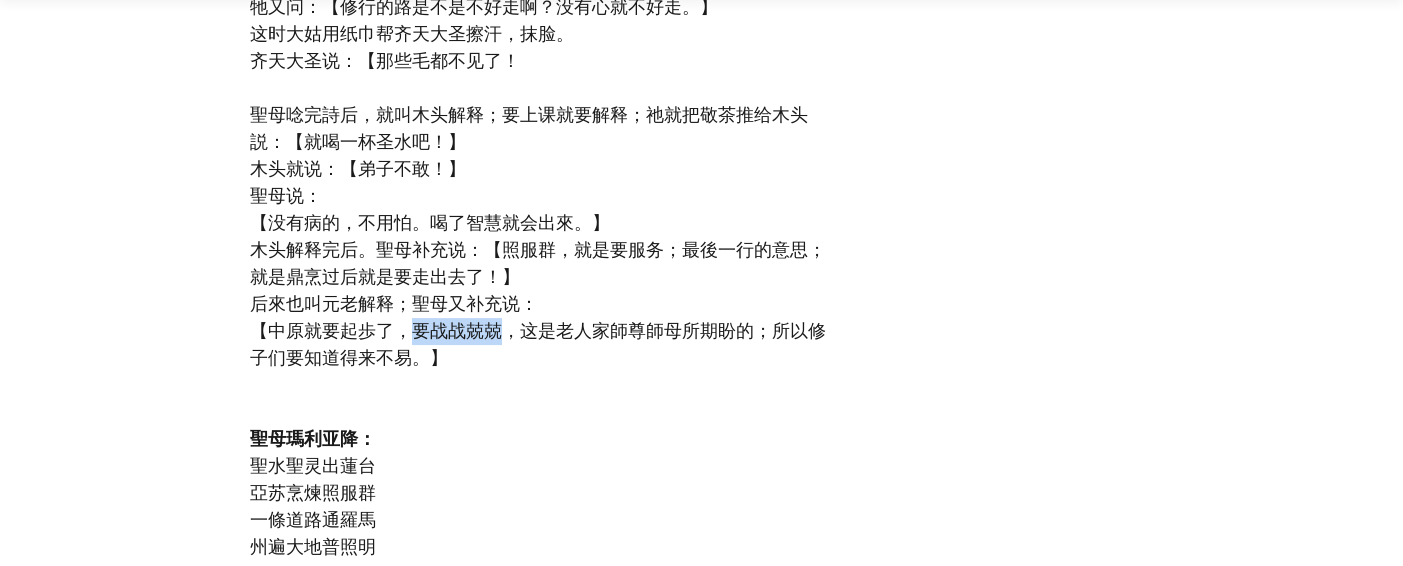 drag, startPoint x: 407, startPoint y: 332, endPoint x: 501, endPoint y: 333, distance: 94.00532 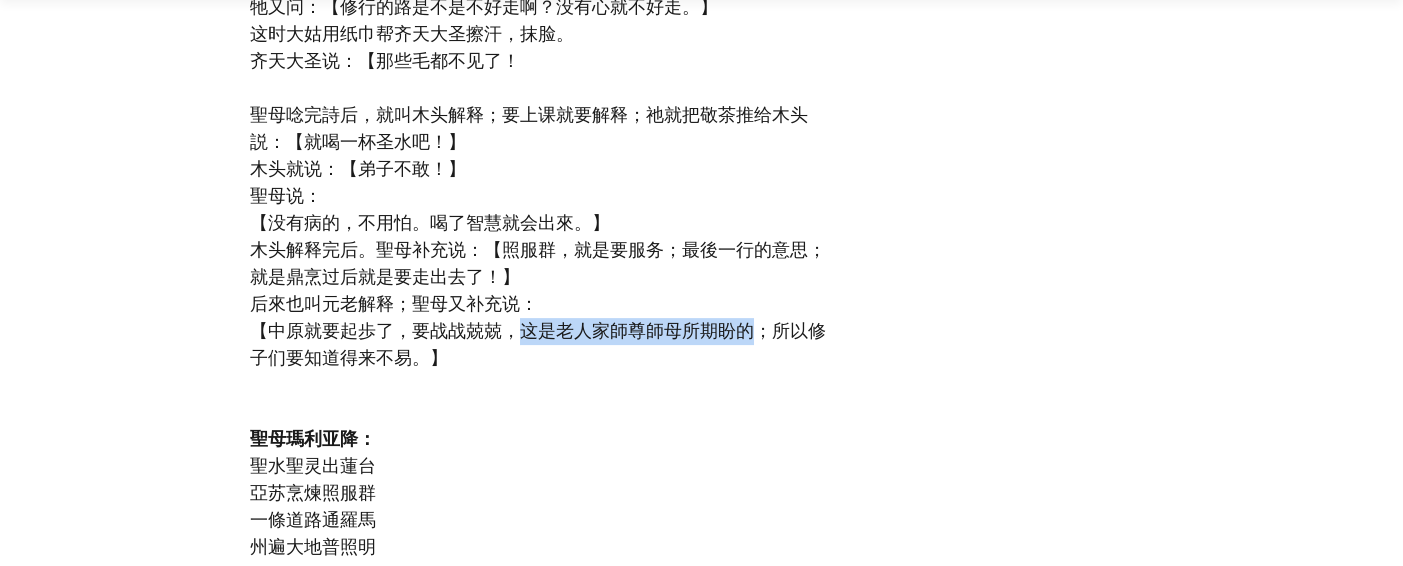 drag, startPoint x: 528, startPoint y: 333, endPoint x: 753, endPoint y: 338, distance: 225.05554 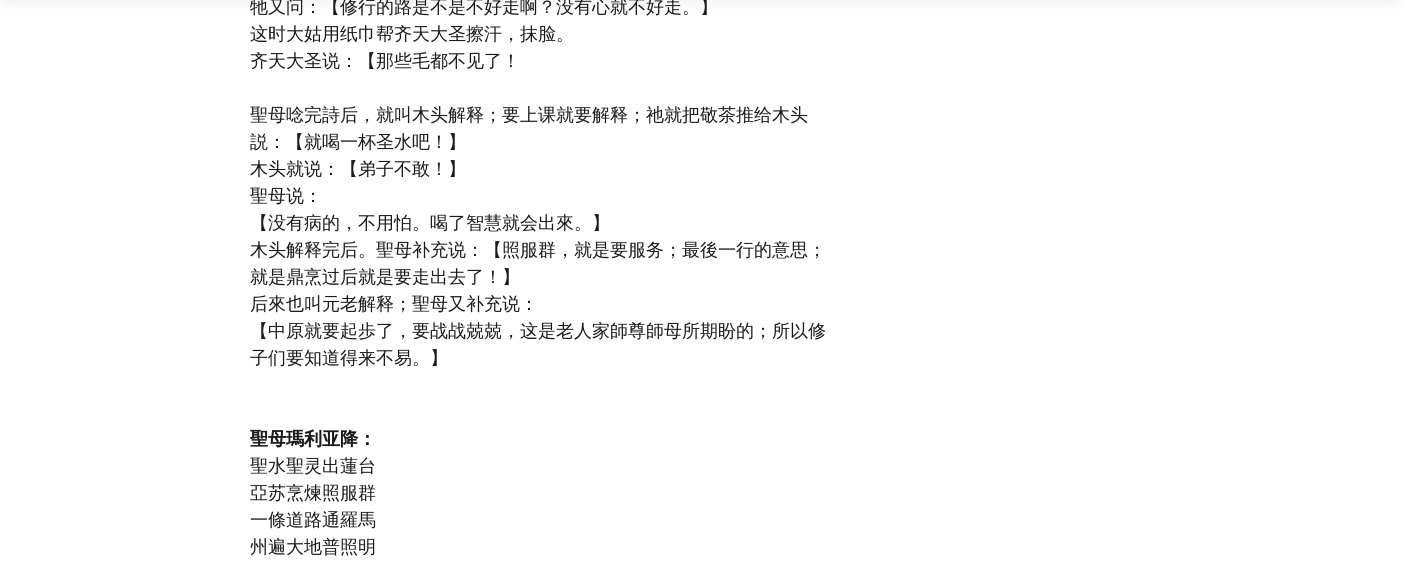 click on "【中原就要起歩了，要战战兢兢，这是老人家師尊師母所期盼的；所以修子们要知道得来不易。】" at bounding box center [538, 344] 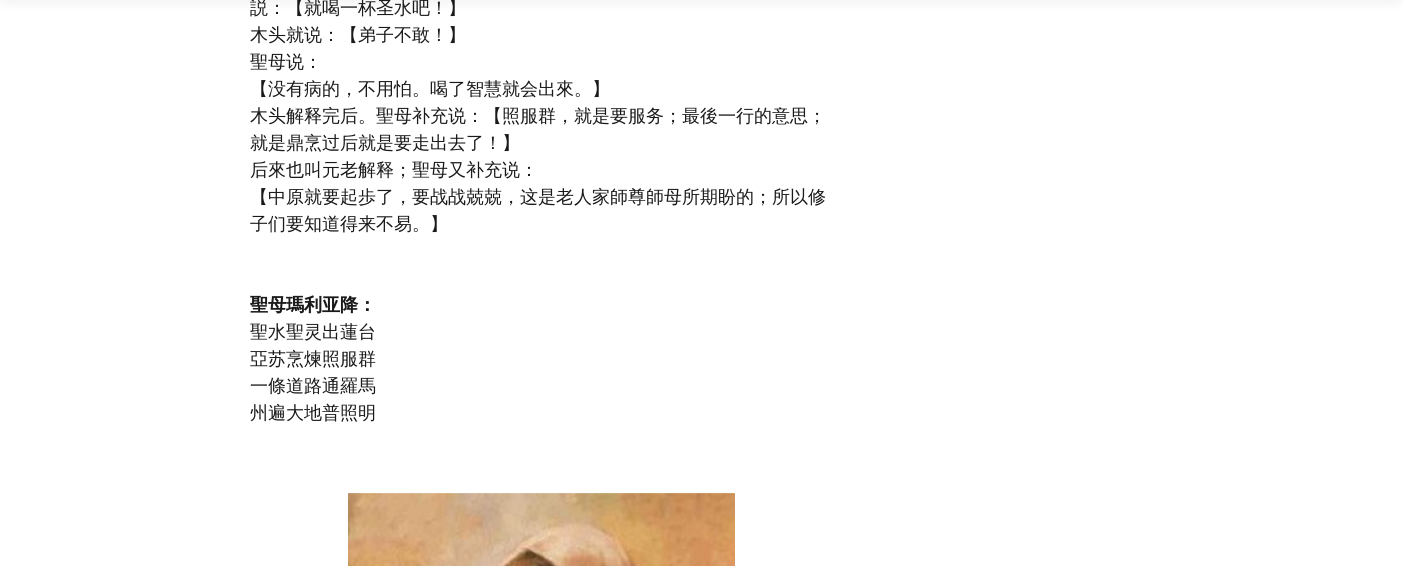 scroll, scrollTop: 4133, scrollLeft: 0, axis: vertical 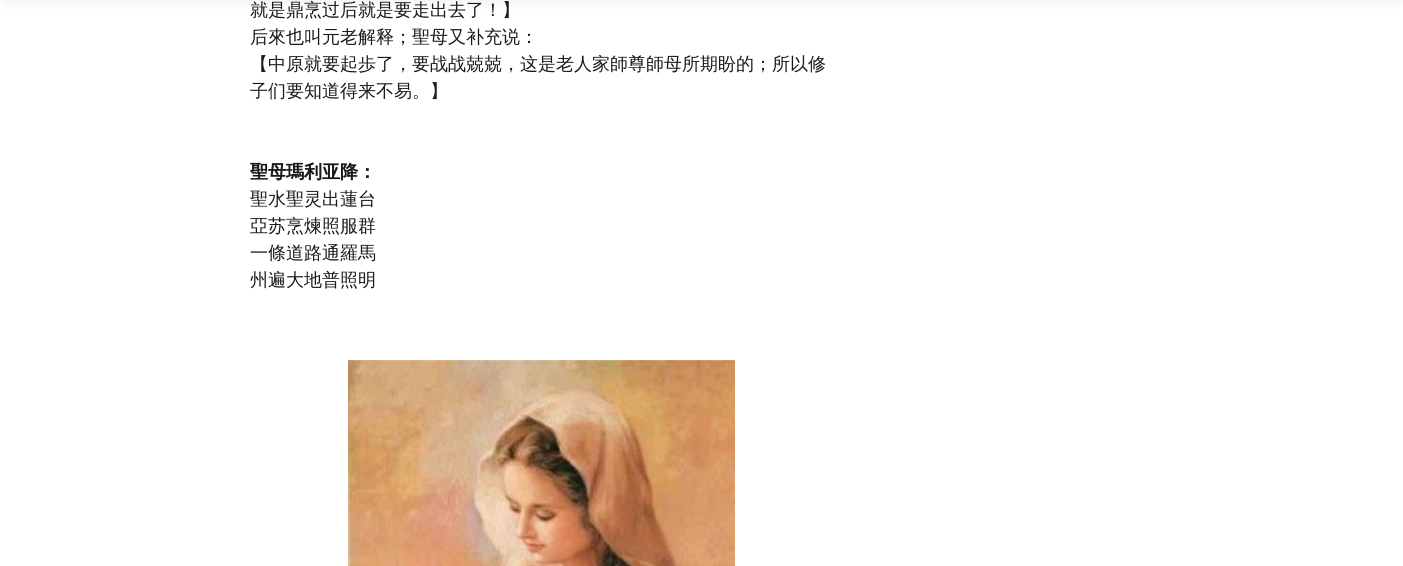 click on "聖水聖灵出蓮台" at bounding box center [313, 199] 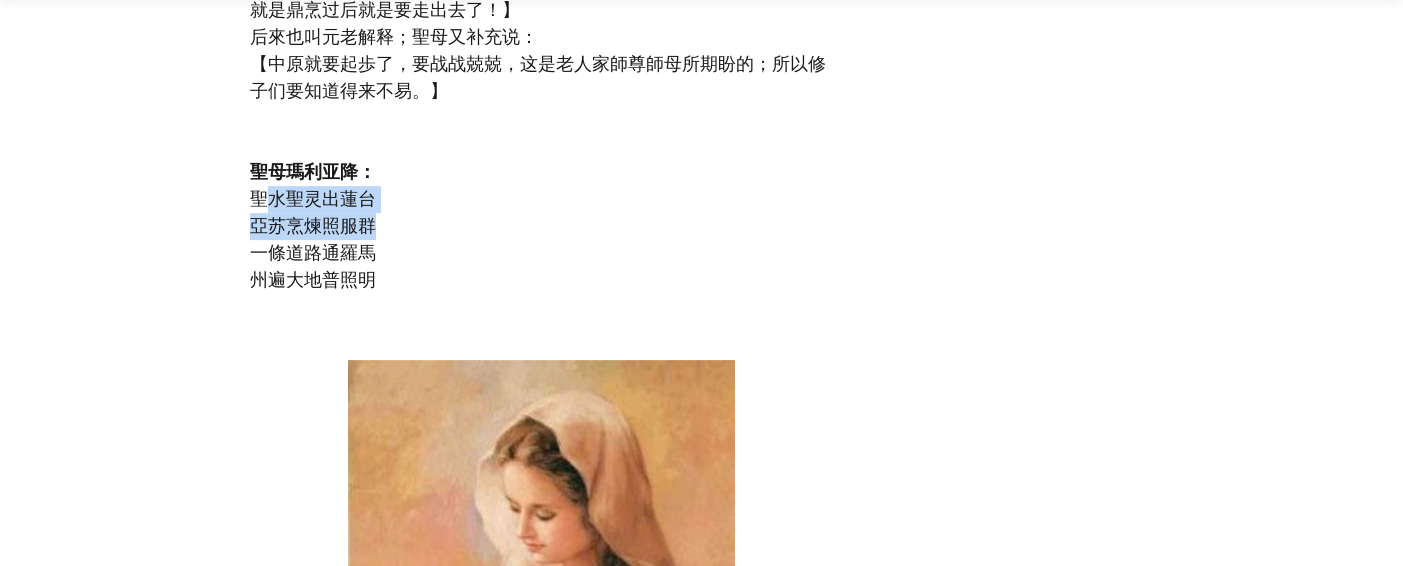 drag, startPoint x: 267, startPoint y: 203, endPoint x: 402, endPoint y: 214, distance: 135.4474 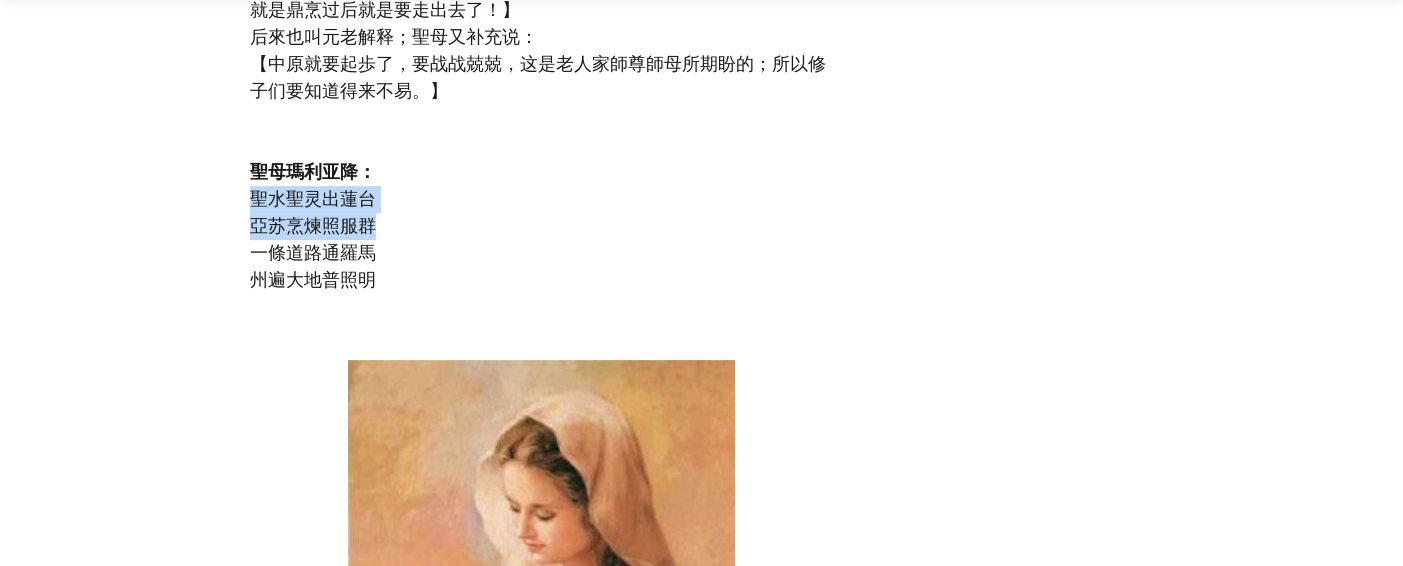 drag, startPoint x: 241, startPoint y: 197, endPoint x: 451, endPoint y: 229, distance: 212.4241 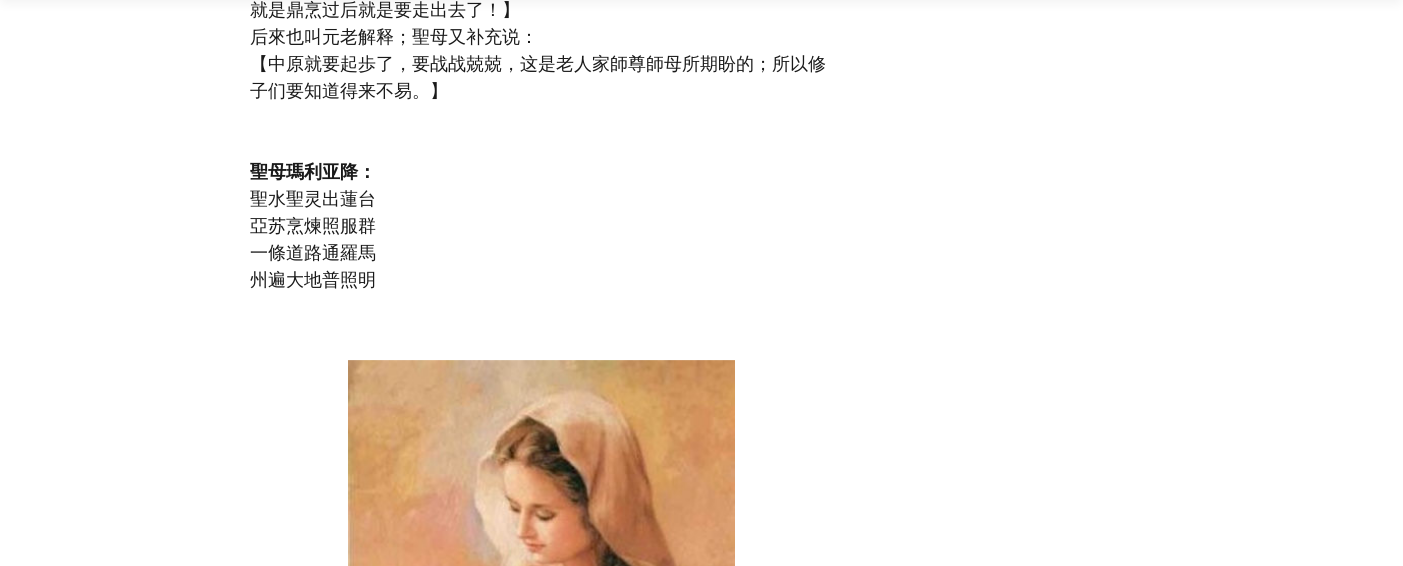click on "亞苏烹煉照服群" at bounding box center [313, 226] 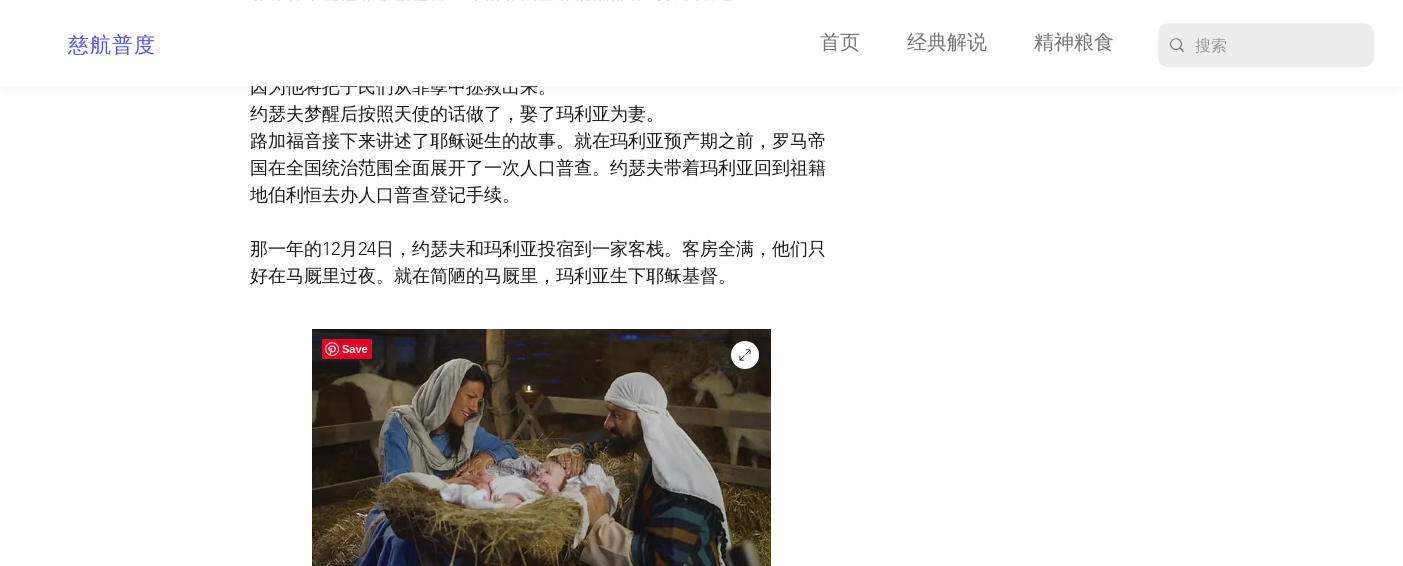 scroll, scrollTop: 6266, scrollLeft: 0, axis: vertical 